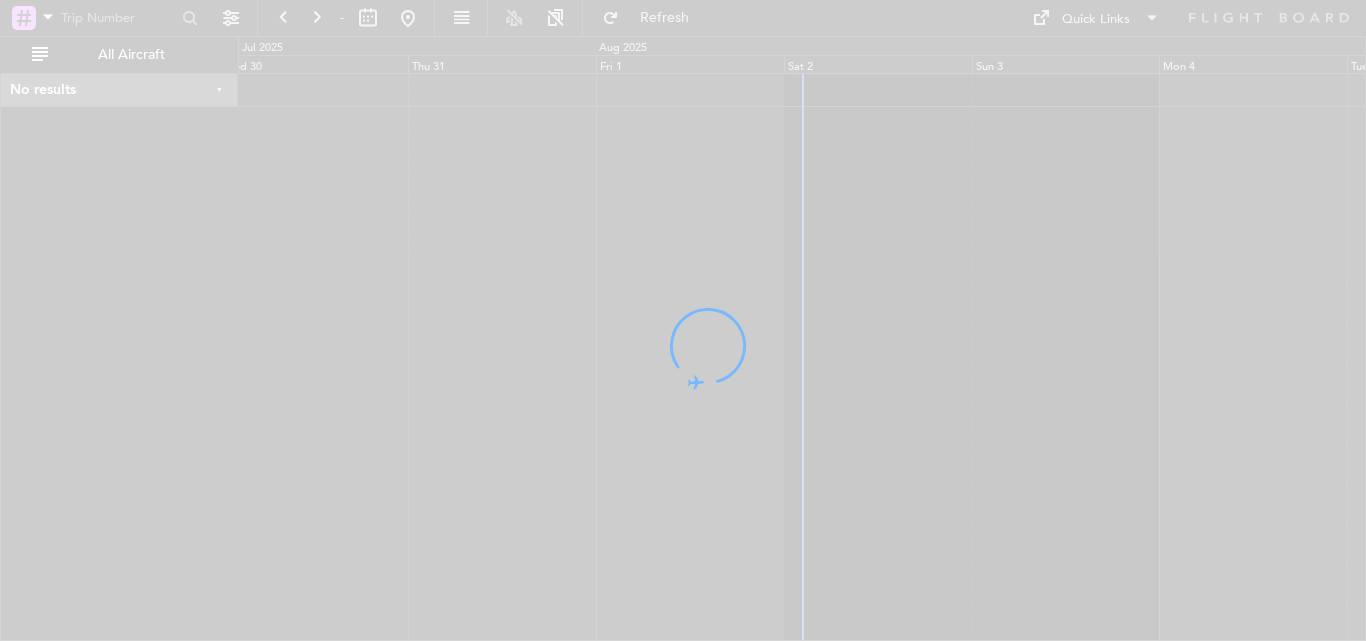 scroll, scrollTop: 0, scrollLeft: 0, axis: both 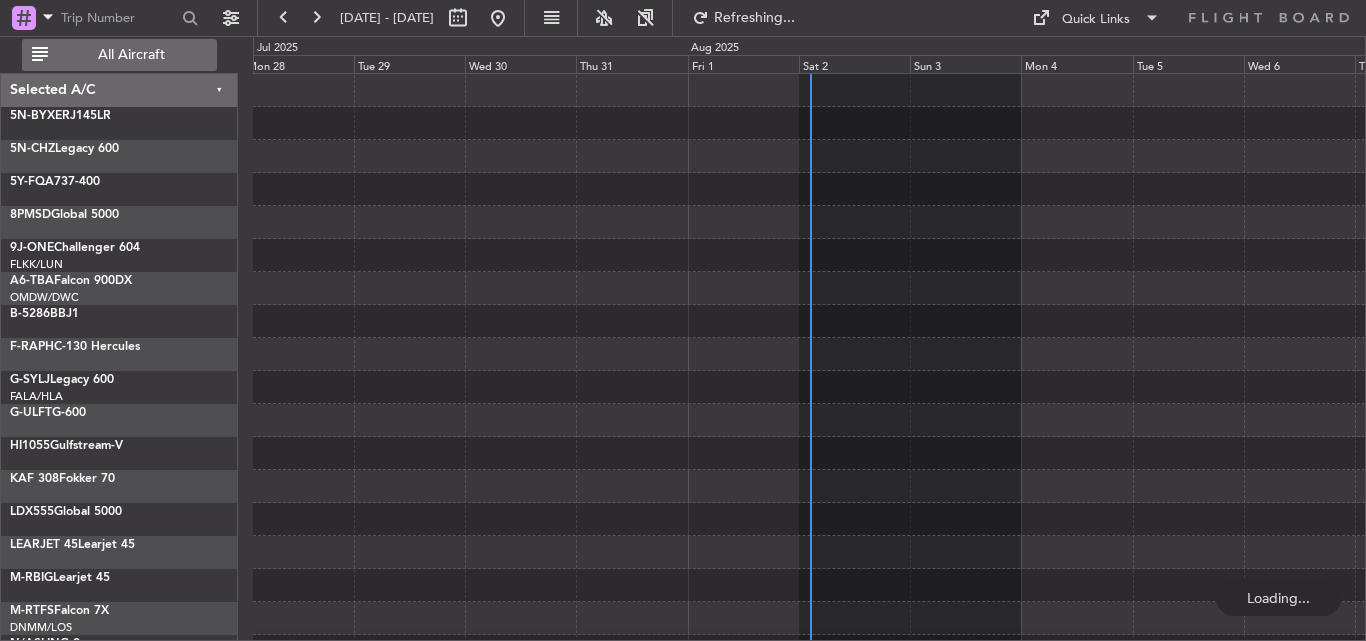 click on "All Aircraft" at bounding box center (131, 55) 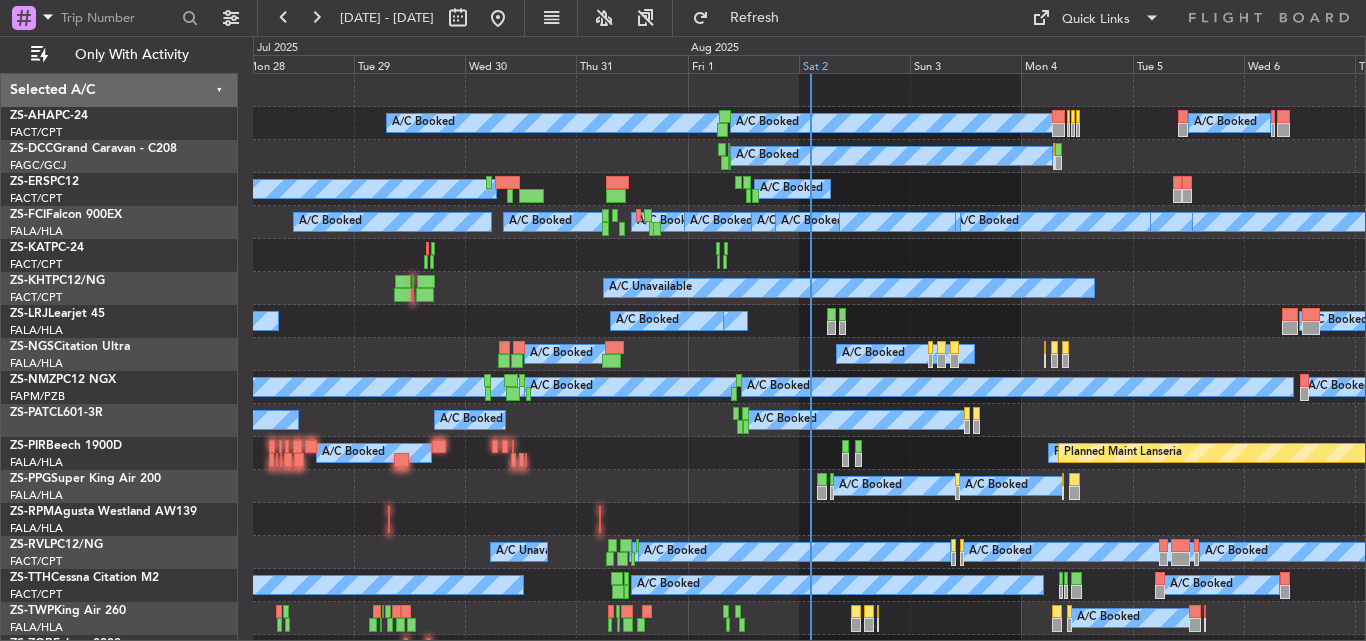 click on "Sat 2" 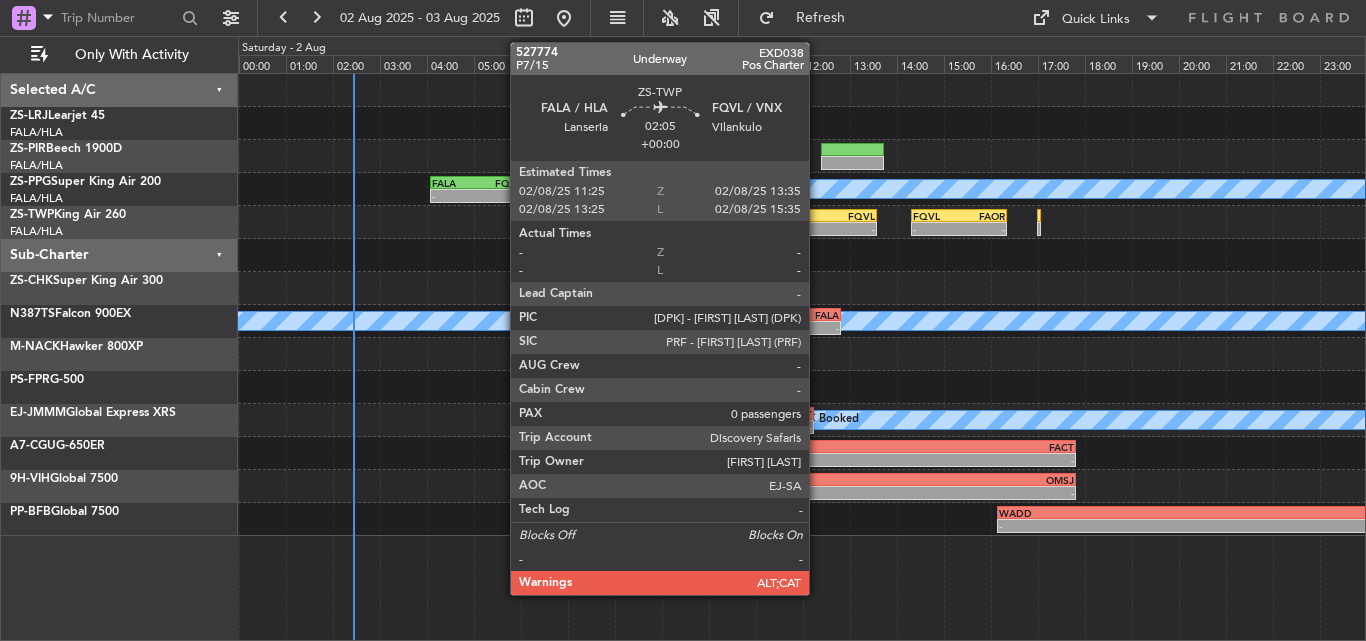 click on "-" 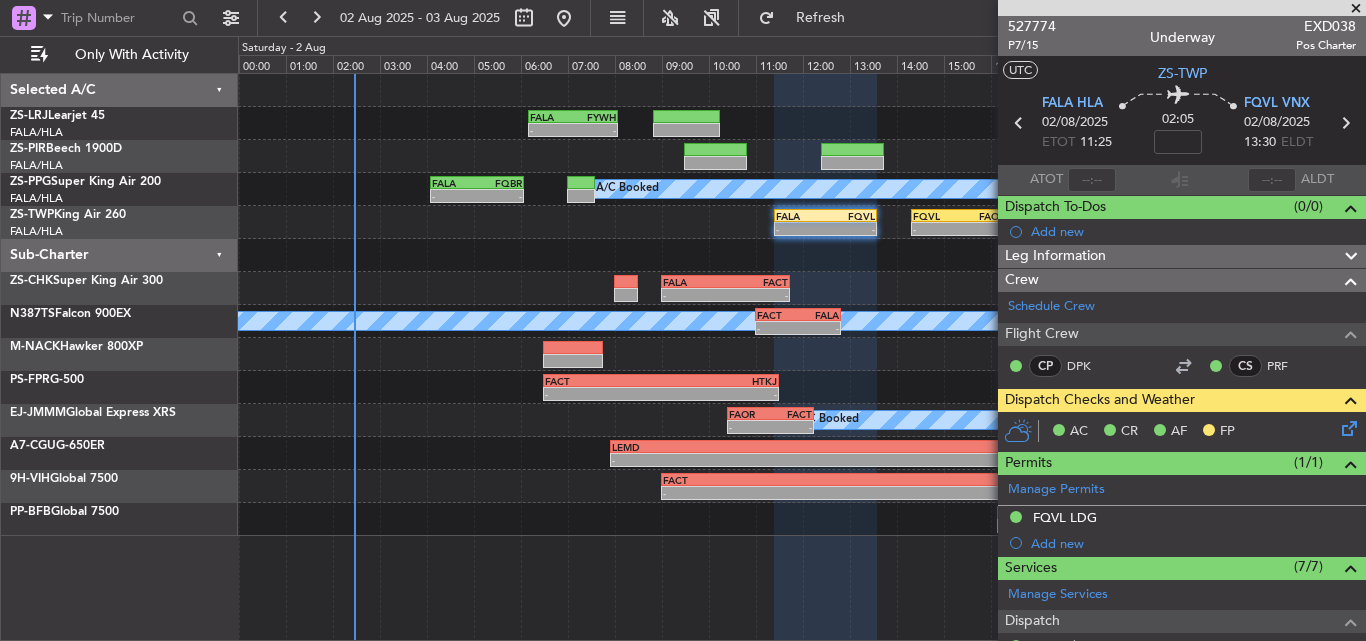 click at bounding box center [1356, 9] 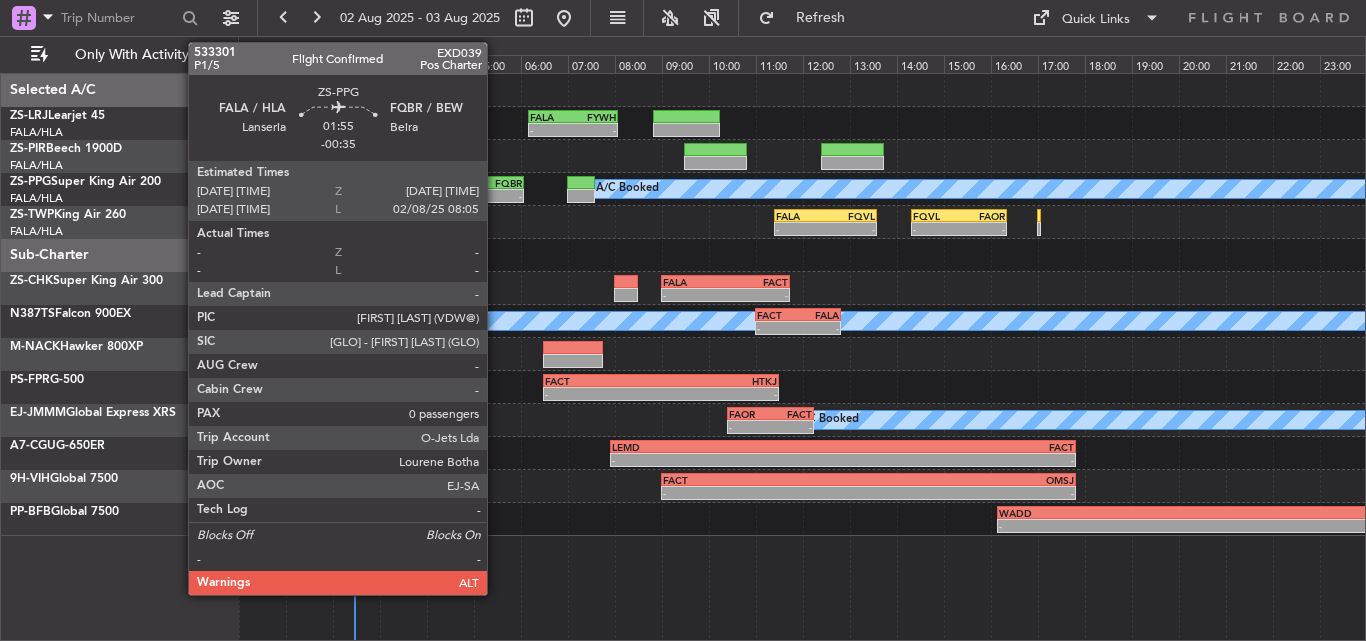 click on "FQBR" 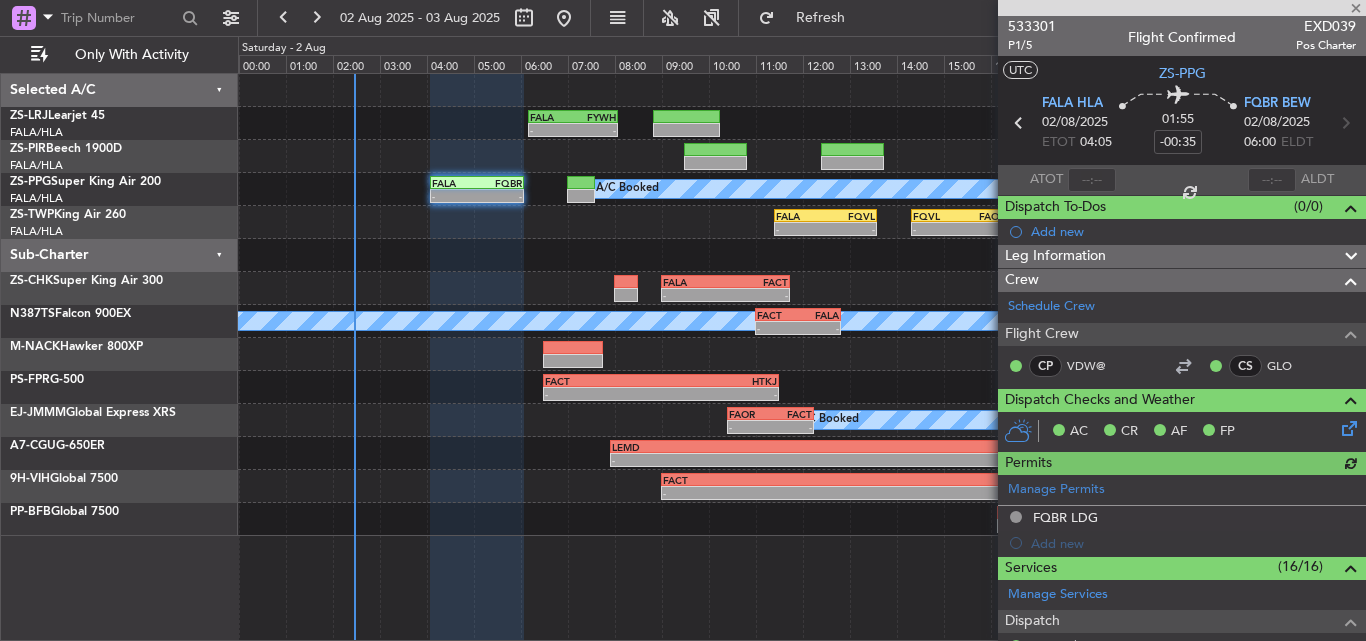 scroll, scrollTop: 100, scrollLeft: 0, axis: vertical 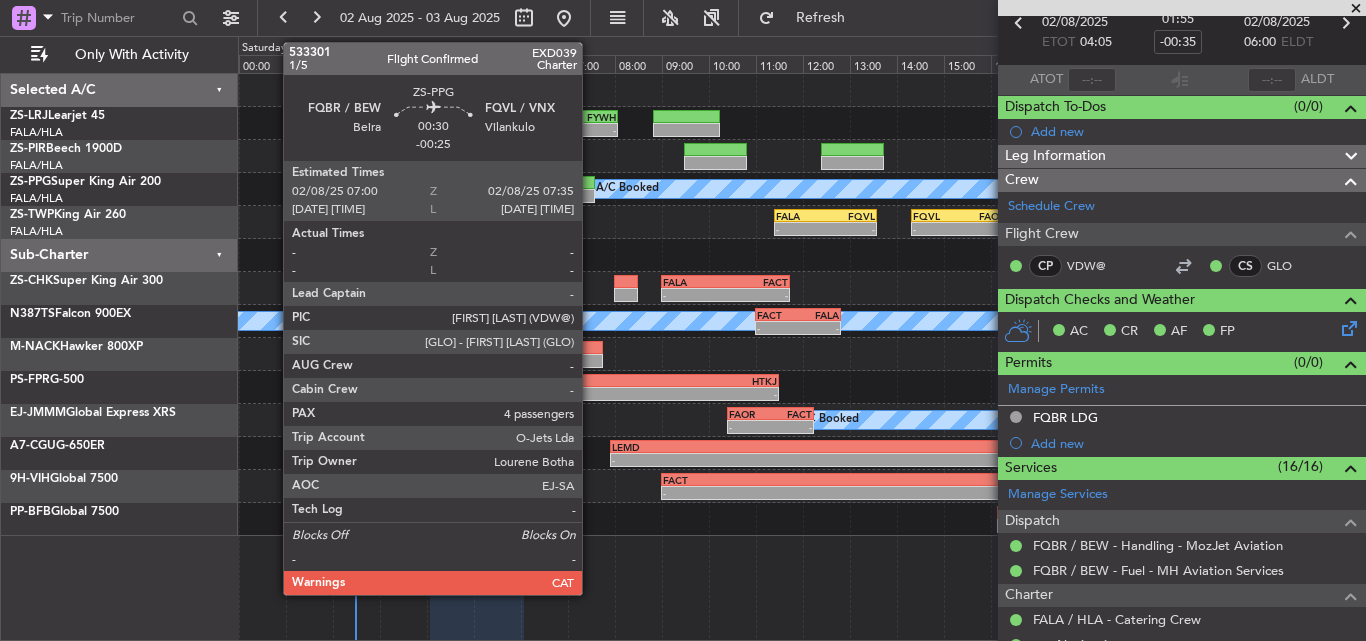click 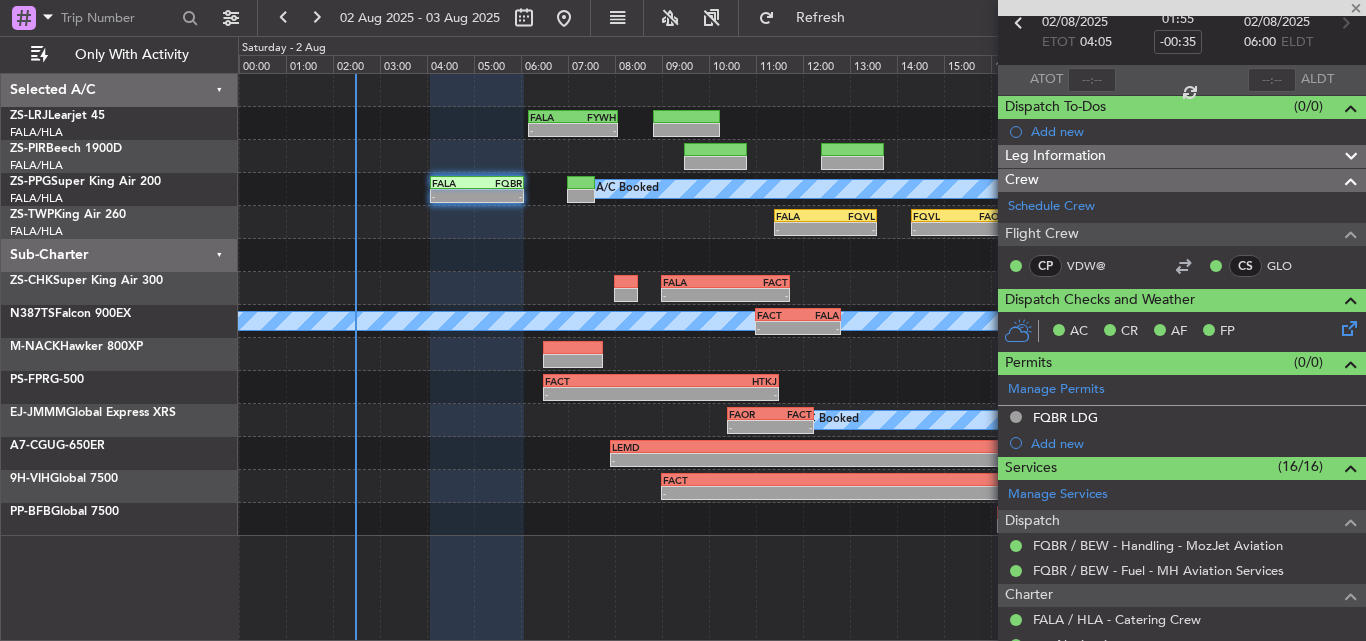 type on "-00:25" 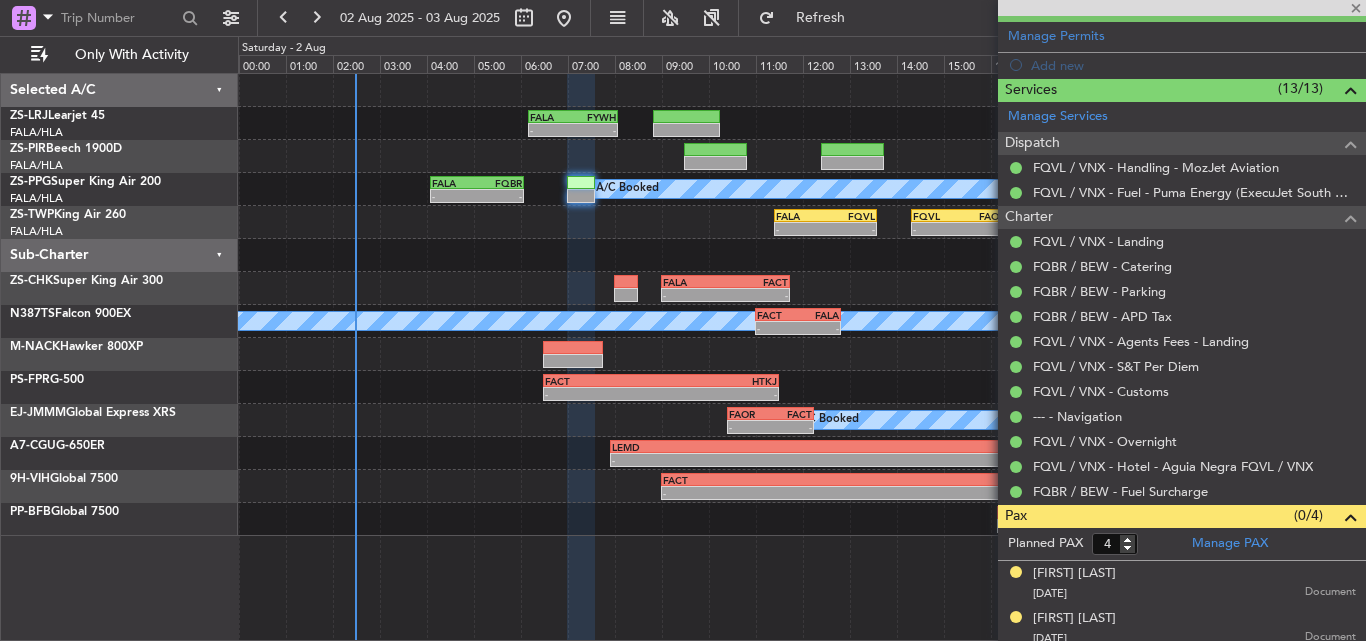 scroll, scrollTop: 552, scrollLeft: 0, axis: vertical 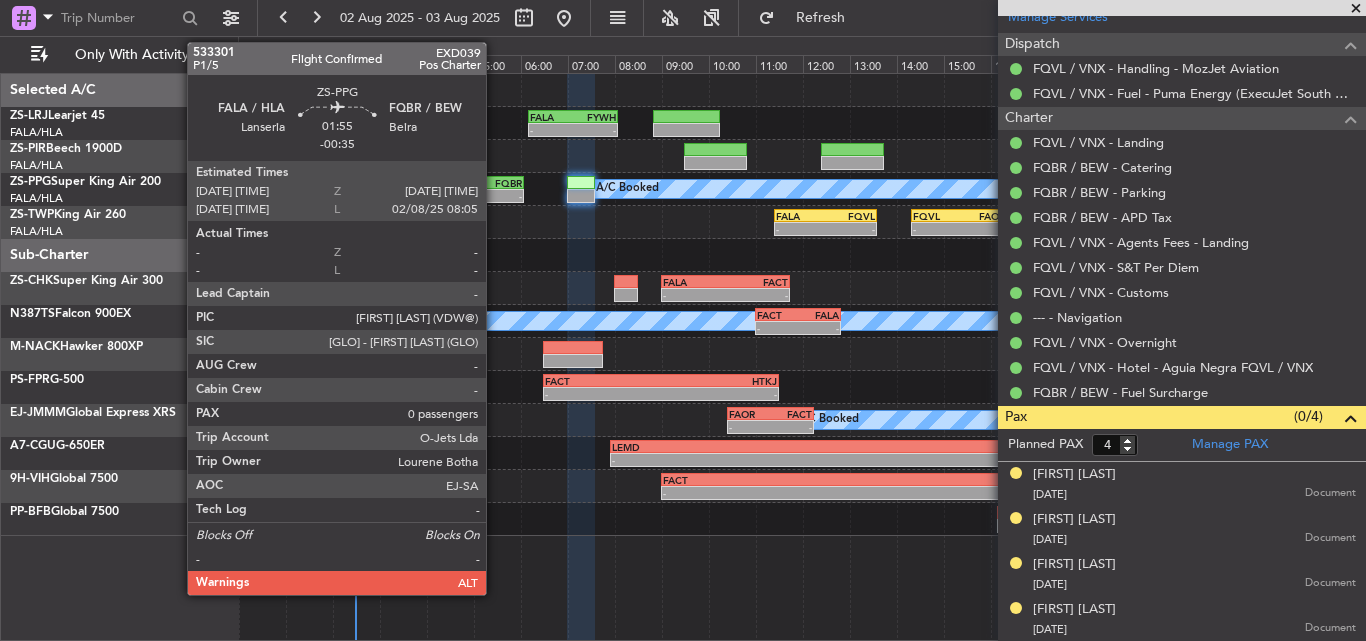 click on "-" 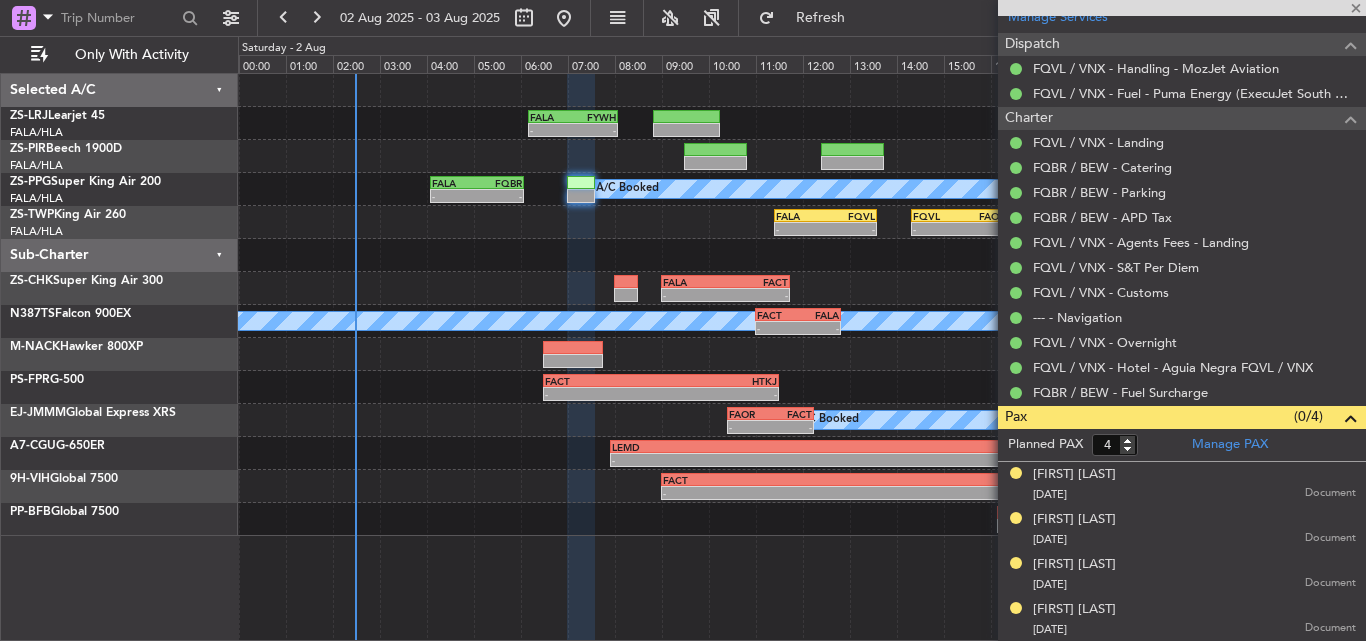 type on "-00:35" 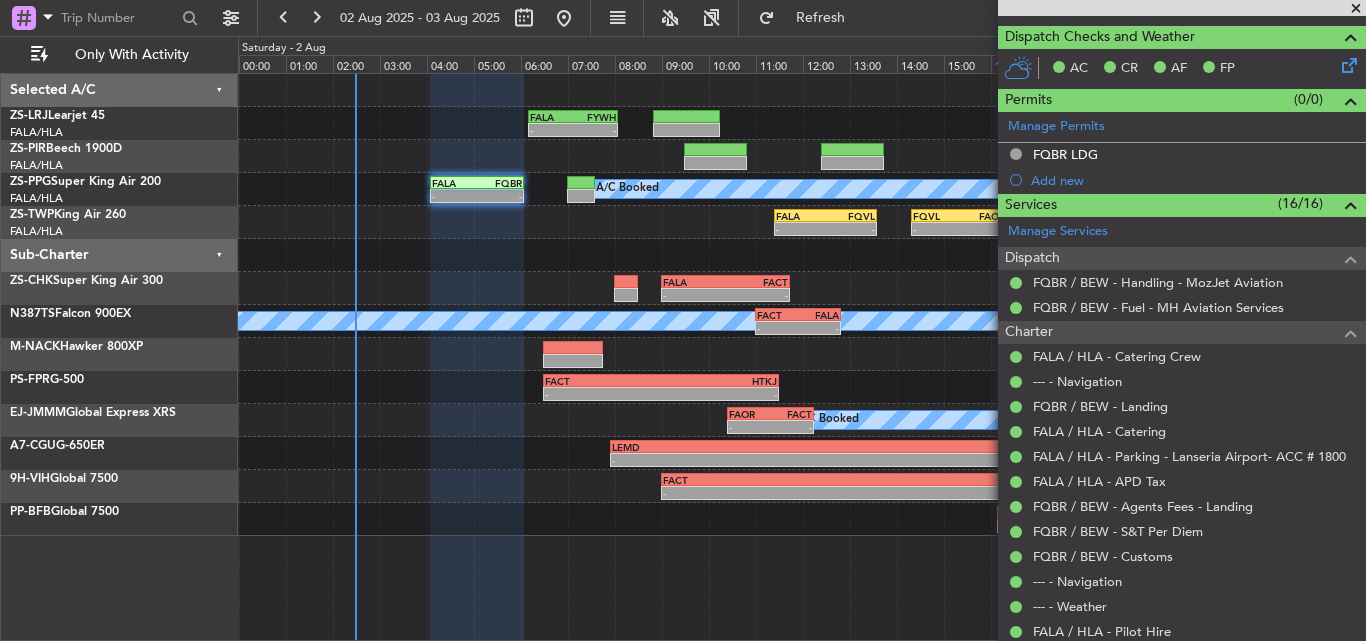 scroll, scrollTop: 472, scrollLeft: 0, axis: vertical 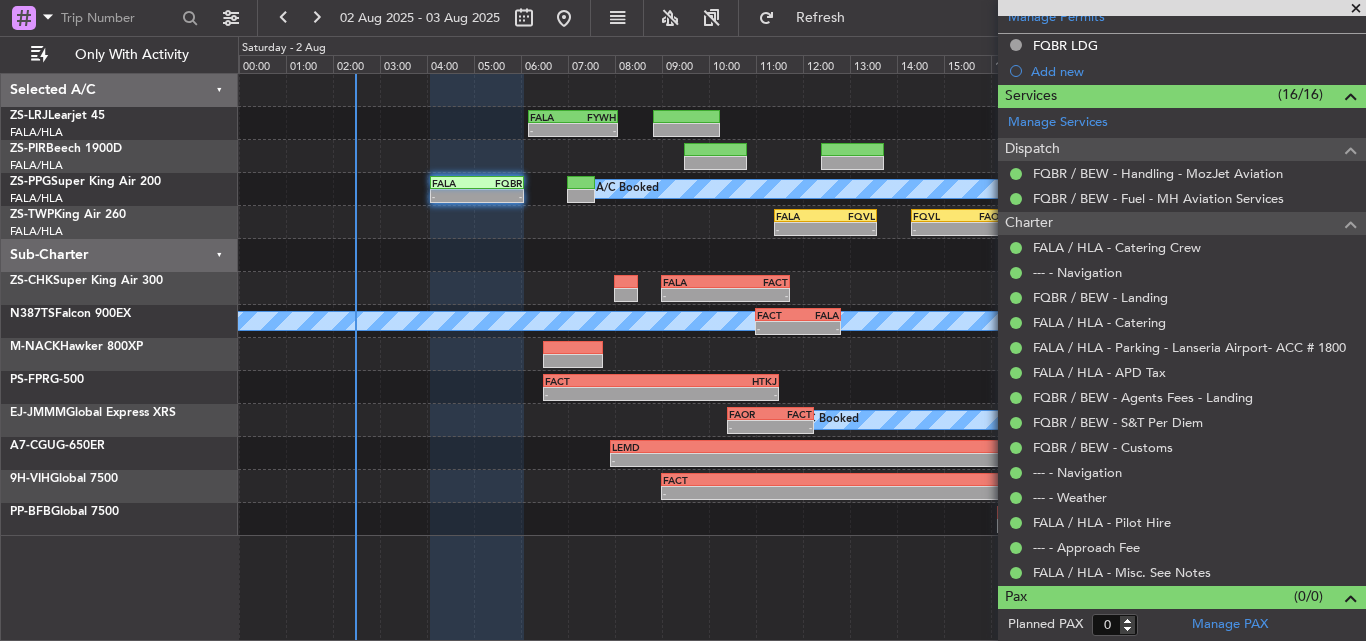 click at bounding box center [1356, 9] 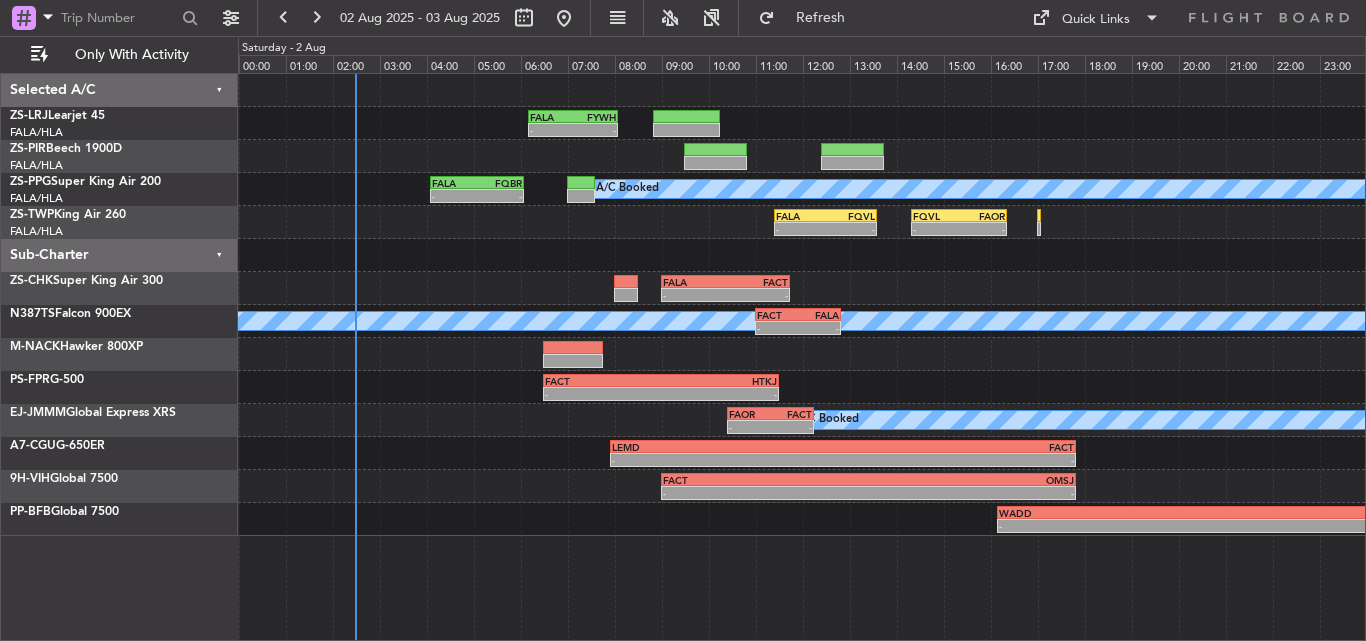 scroll, scrollTop: 0, scrollLeft: 0, axis: both 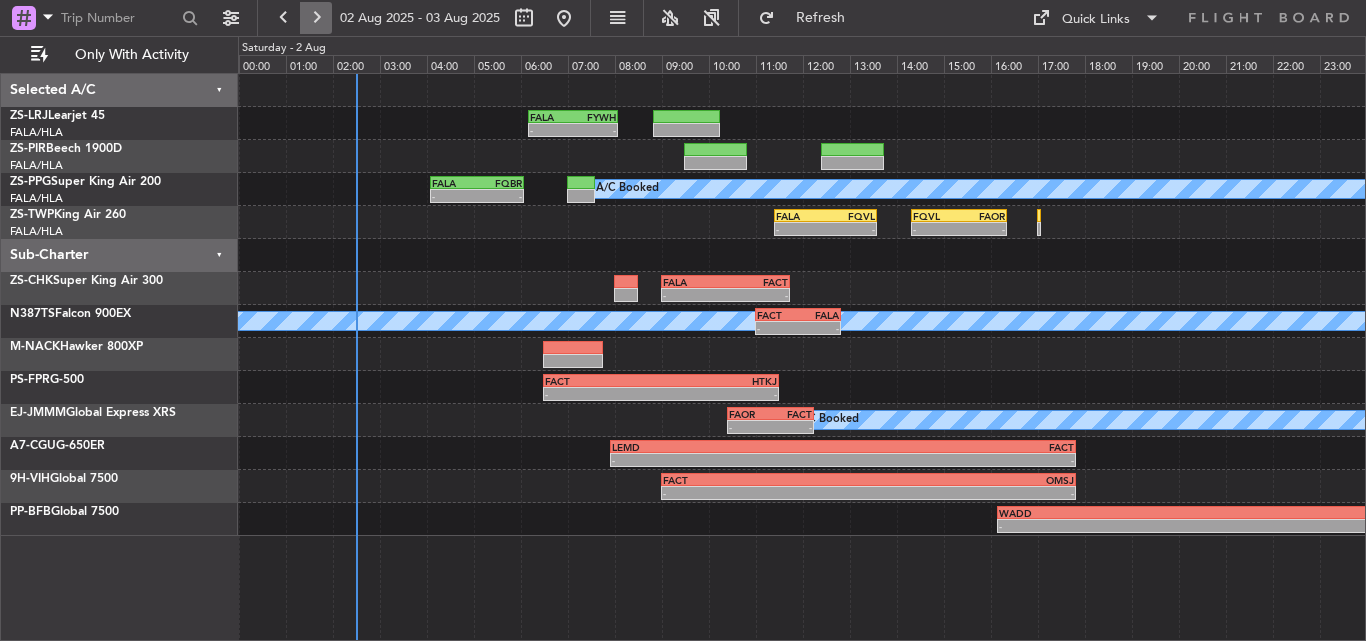 click at bounding box center [316, 18] 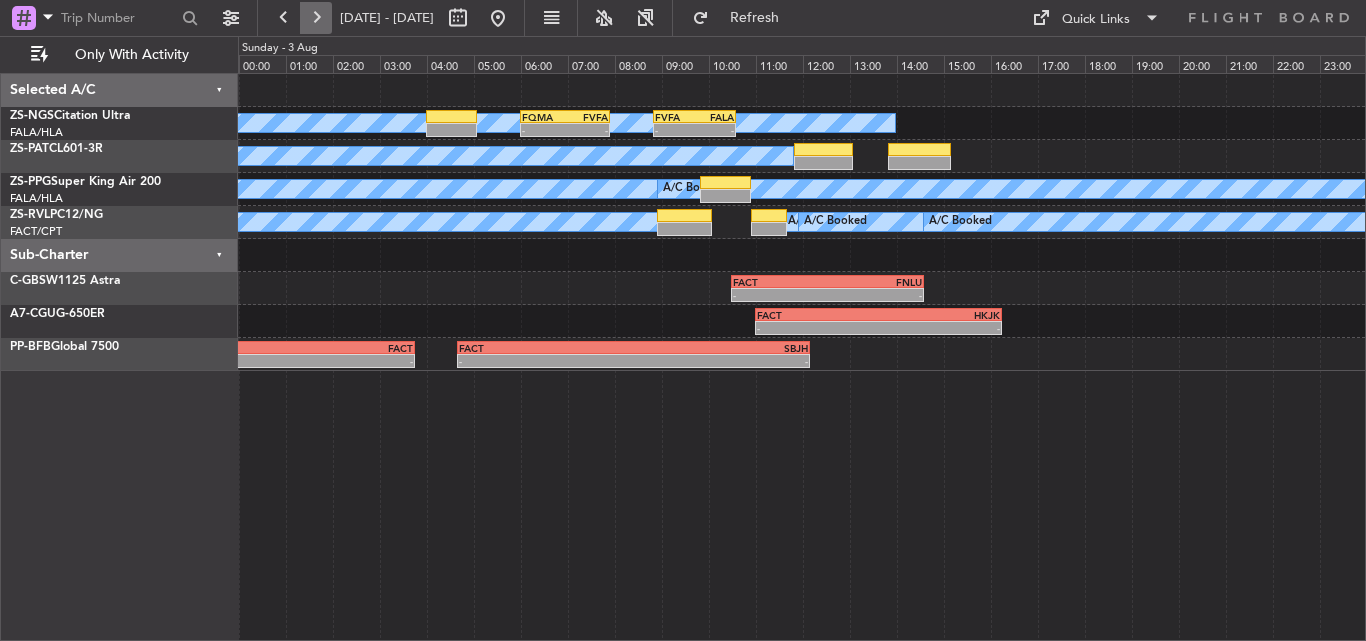 click at bounding box center [316, 18] 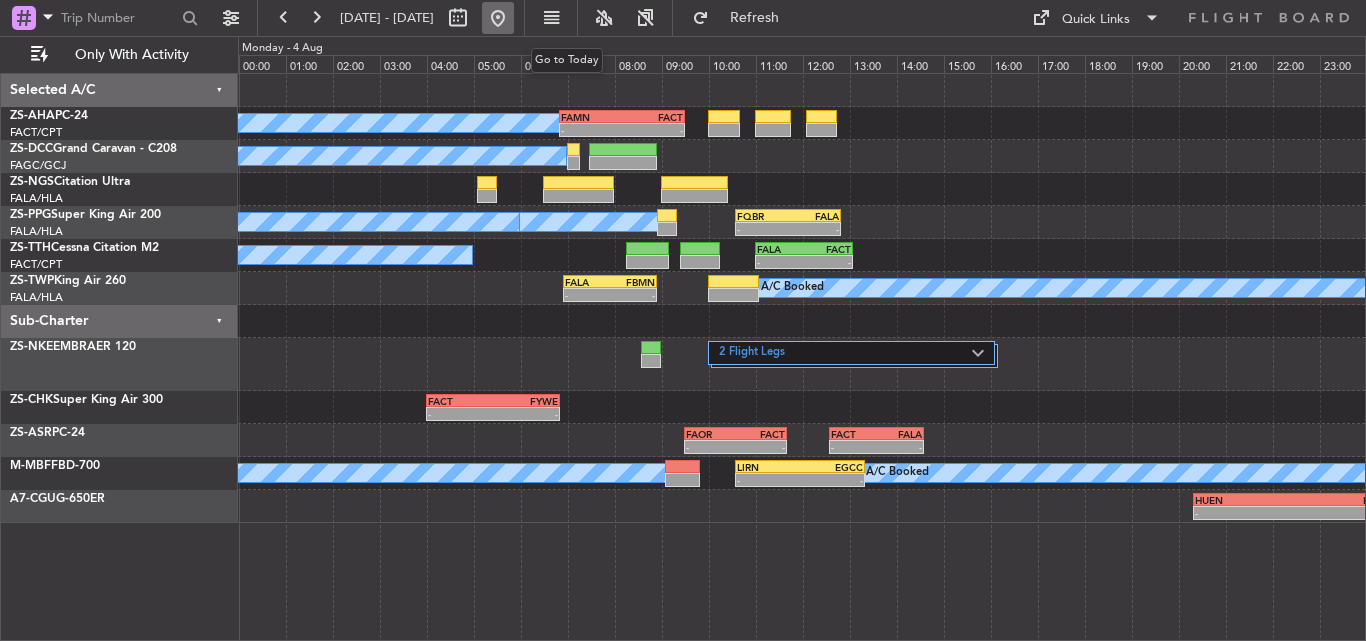 click at bounding box center [498, 18] 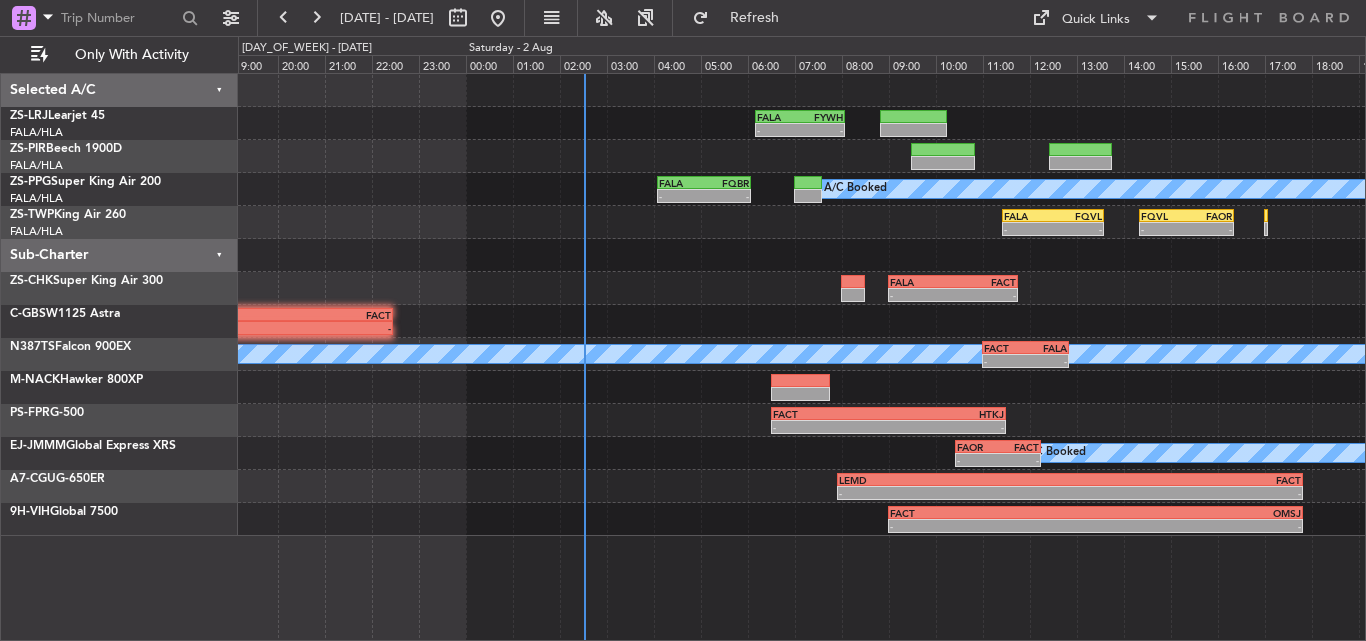 click on "FALA
[TIME] Z
FYWH
[TIME] Z
-
-
A/C Booked
FALA
[TIME] Z
FQBR
[TIME] Z
-
-
FALA
[TIME] Z
FQVL
[TIME] Z
-
-
-
-
FQVL
[TIME] Z
FAOR
[TIME] Z
-
-
FALA
[TIME] Z
FACT
[TIME] Z
FNLU
[TIME] Z
FACT
[TIME] Z
-
-
A/C Booked
FACT
[TIME] Z" 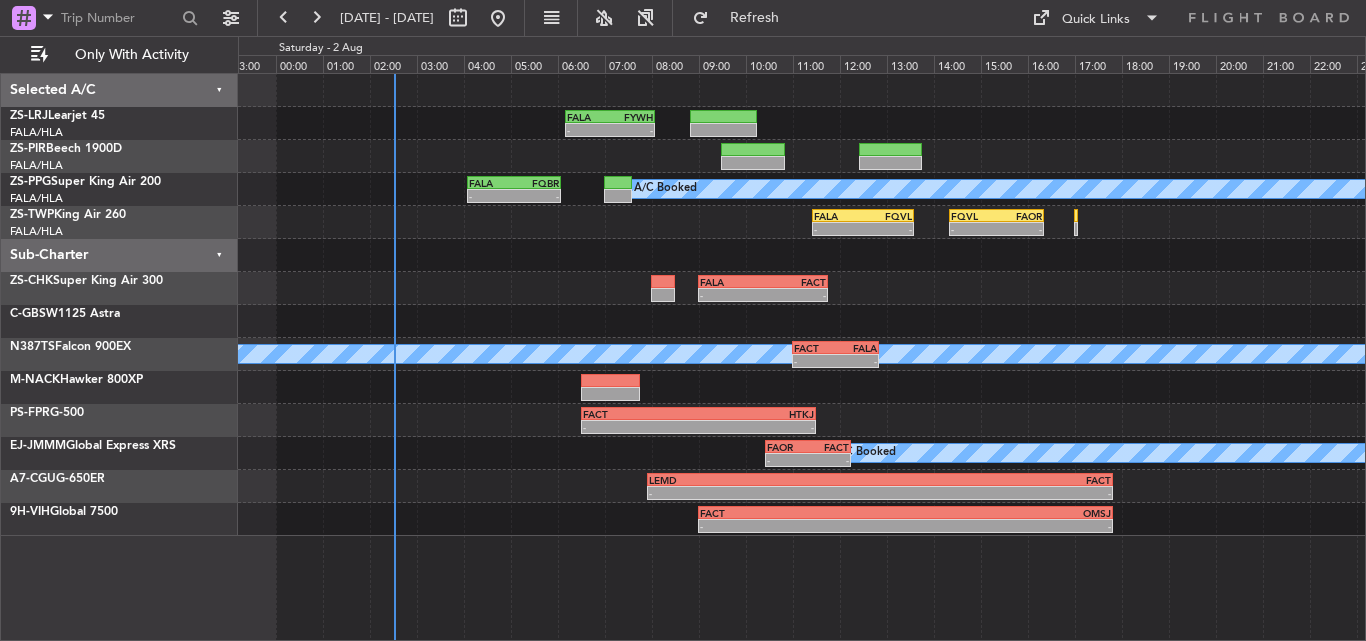 click on "FALA
[TIME] Z
FYWH
[TIME] Z
-
-
A/C Booked
FALA
[TIME] Z
FQBR
[TIME] Z
-
-
FALA
[TIME] Z
FQVL
[TIME] Z
-
-
-
-
FQVL
[TIME] Z
FAOR
[TIME] Z
-
-
FALA
[TIME] Z
FACT
[TIME] Z
FNLU
[TIME] Z
FACT
[TIME] Z
-
-
A/C Booked
FACT
[TIME] Z" 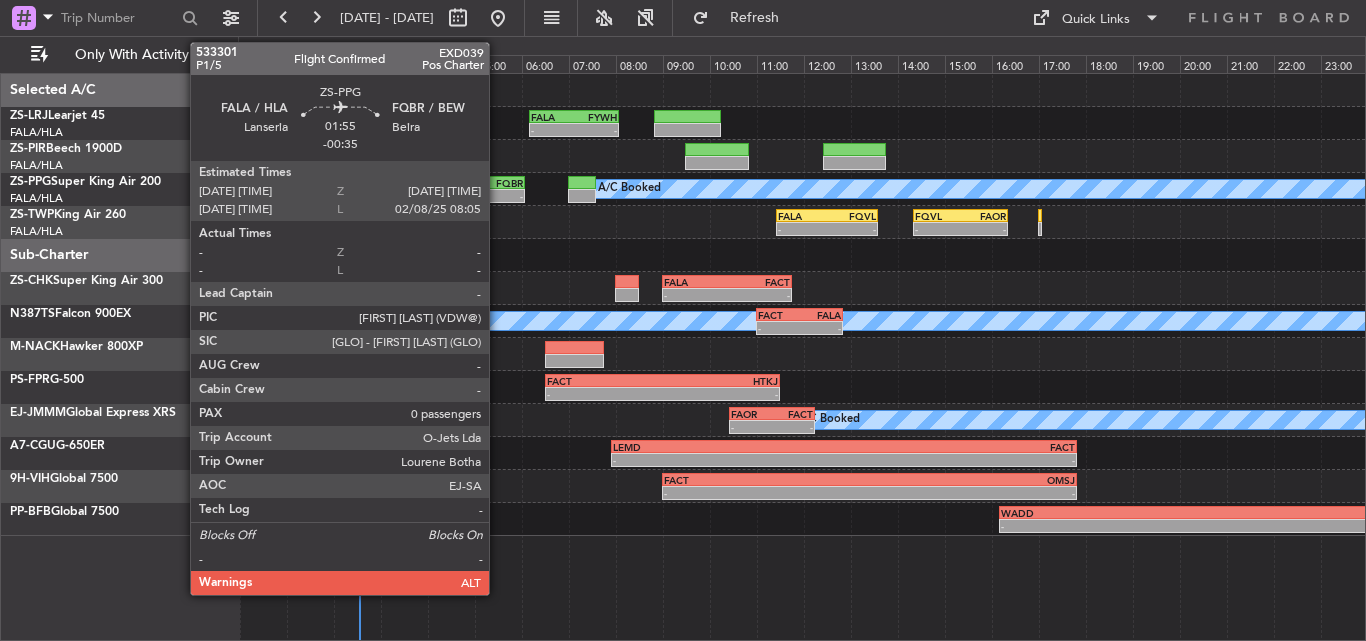 click on "FALA
[TIME] Z
FQBR
[TIME] Z" 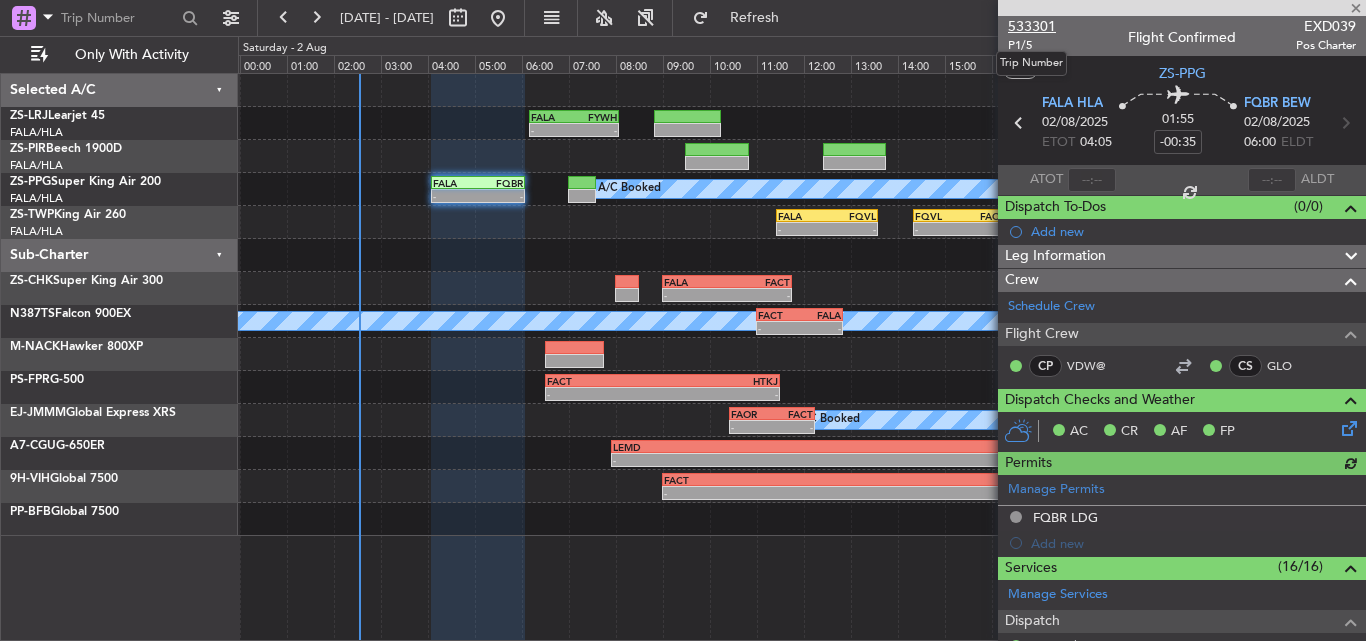 click on "533301" at bounding box center (1032, 26) 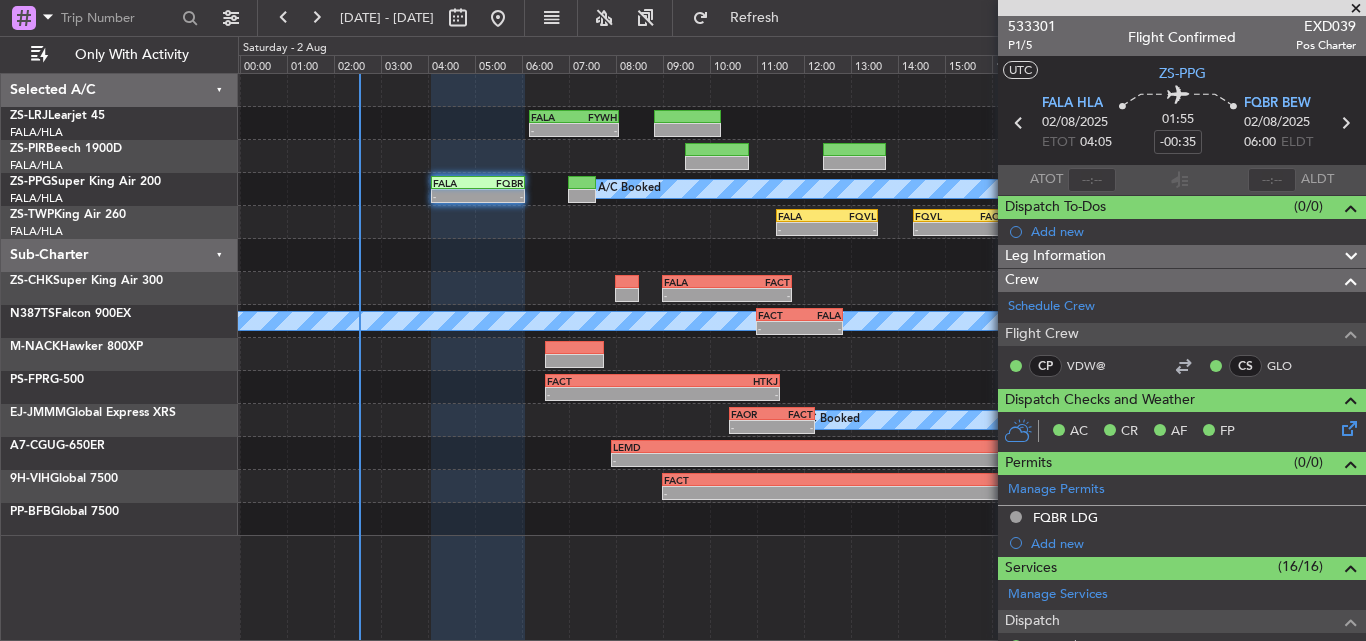 click at bounding box center [1356, 9] 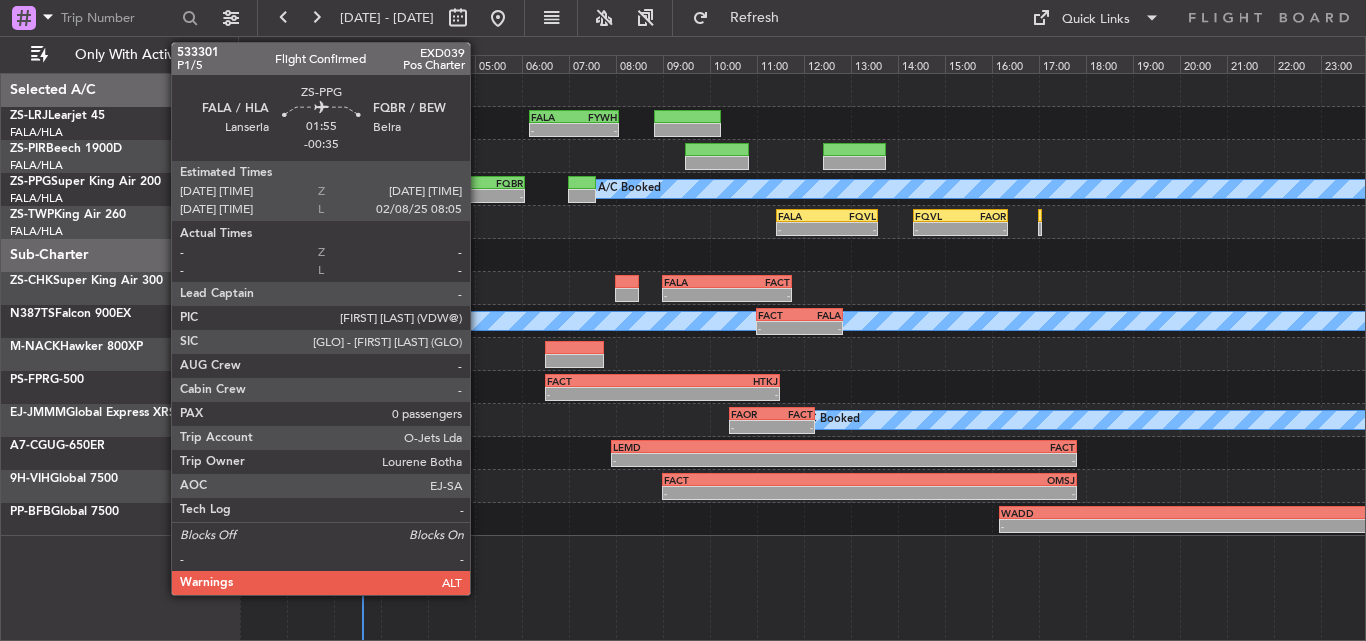 click on "-" 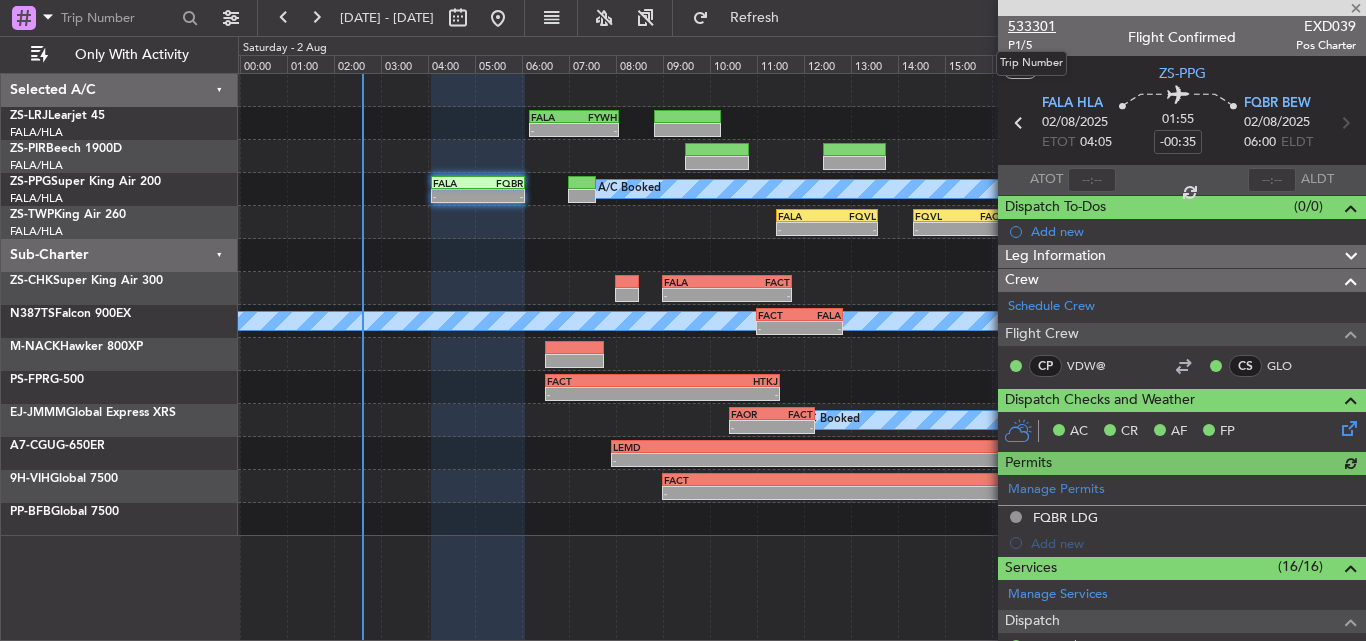 click on "533301" at bounding box center (1032, 26) 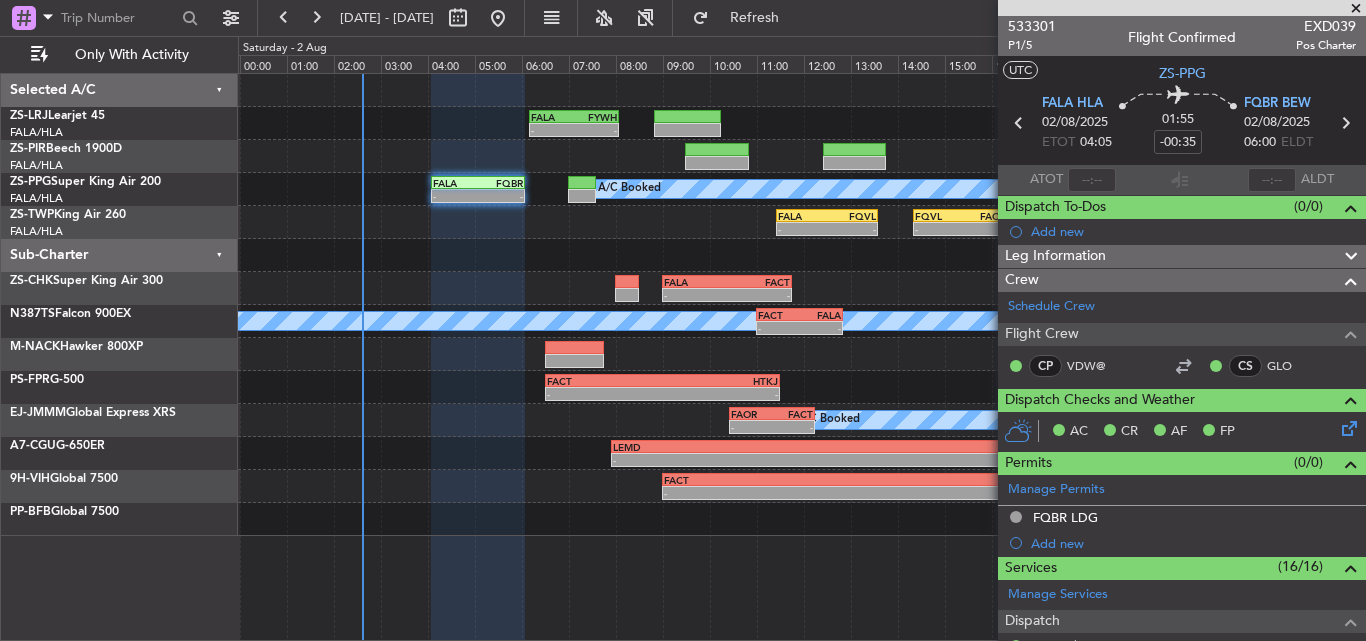 click at bounding box center [1356, 9] 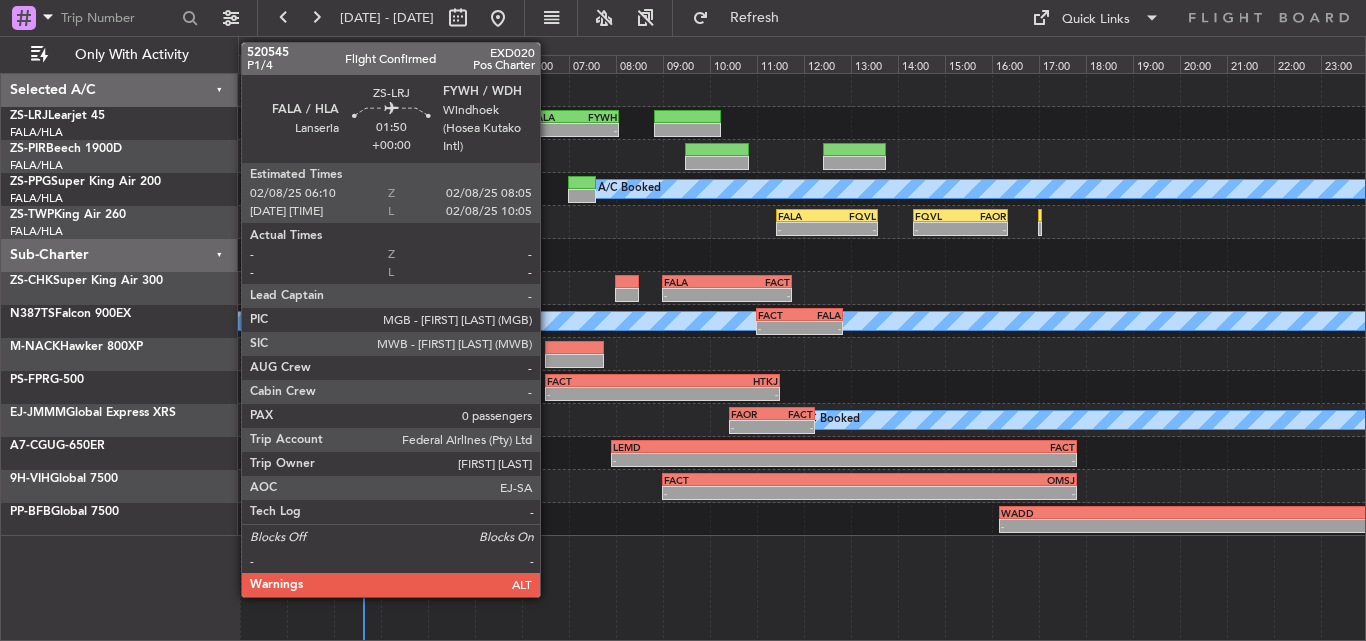 click on "-" 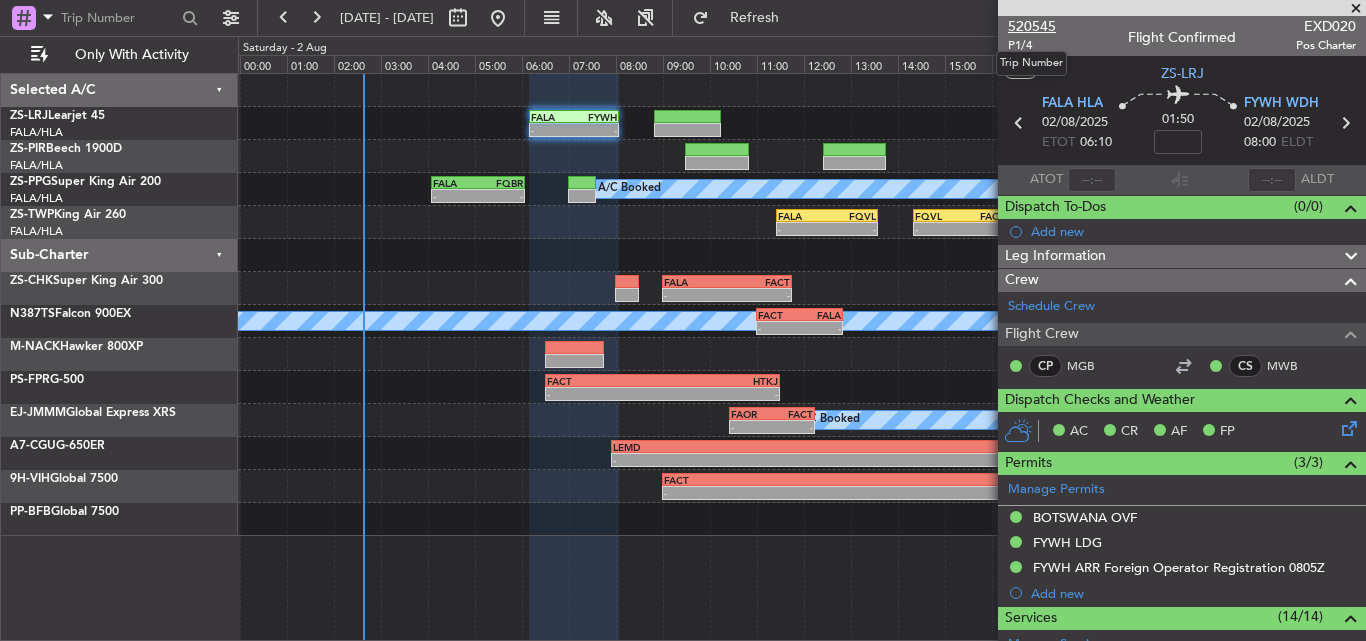 click on "520545" at bounding box center (1032, 26) 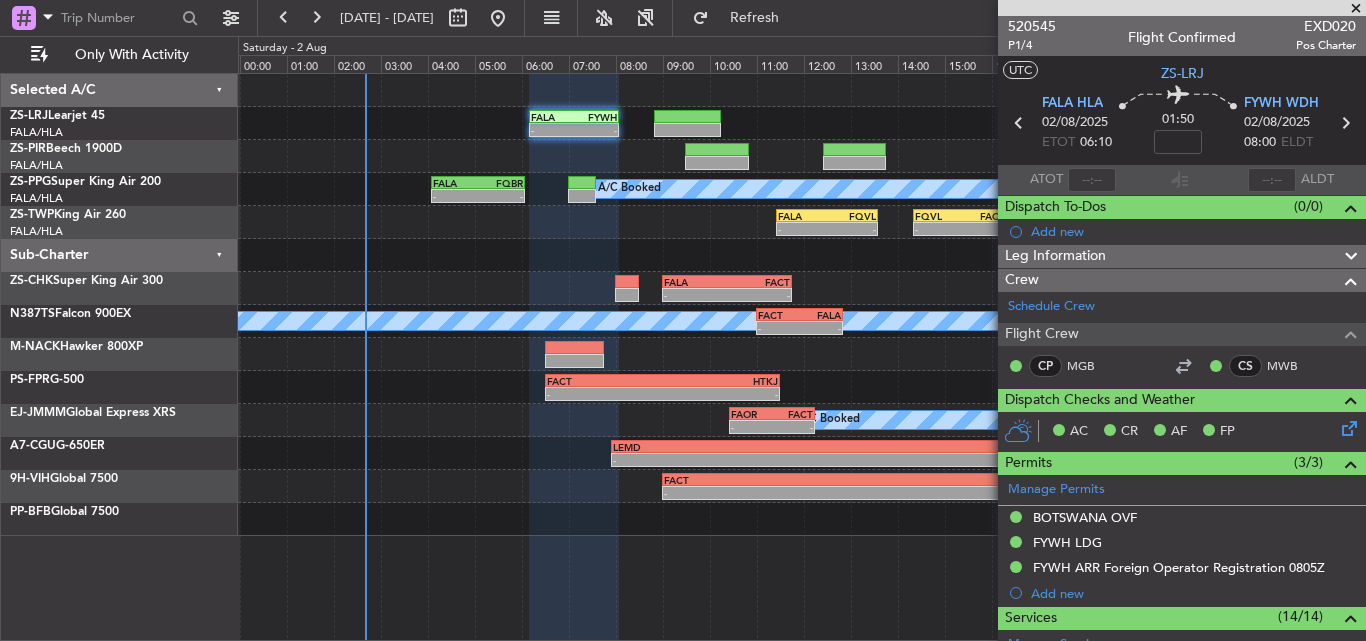 click at bounding box center (1356, 9) 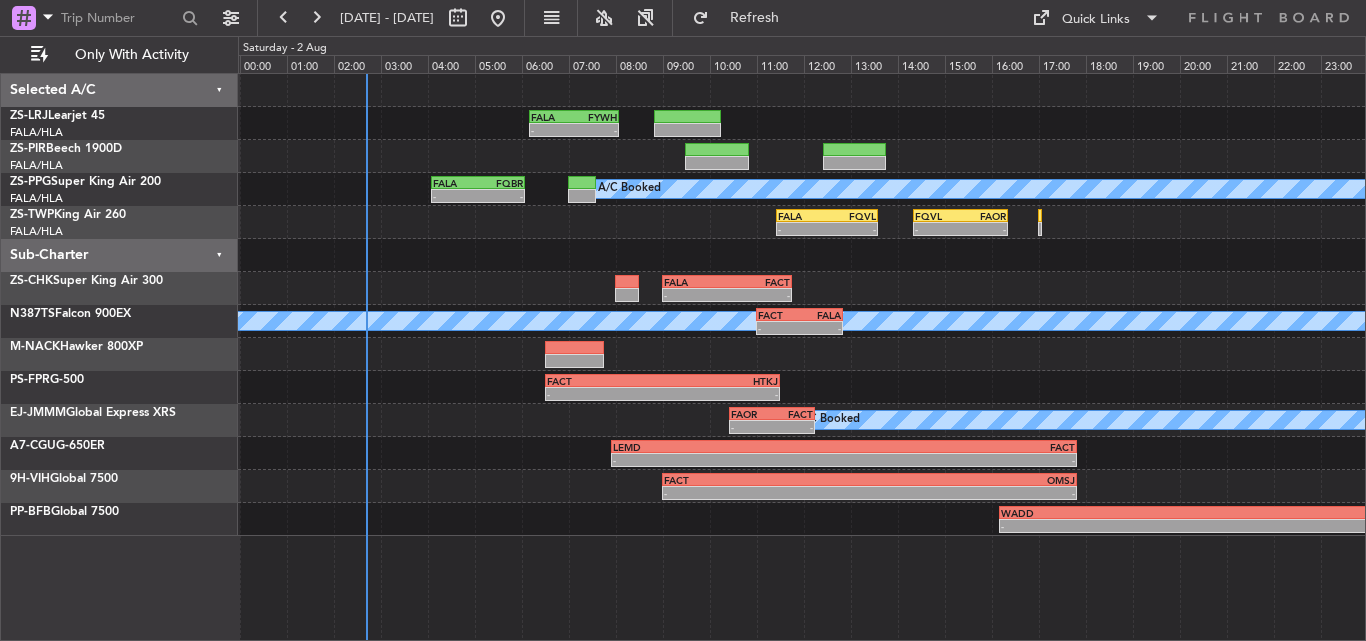 click on "A/C Booked
-
-
FALA
[TIME] Z
FQBR
[TIME] Z" 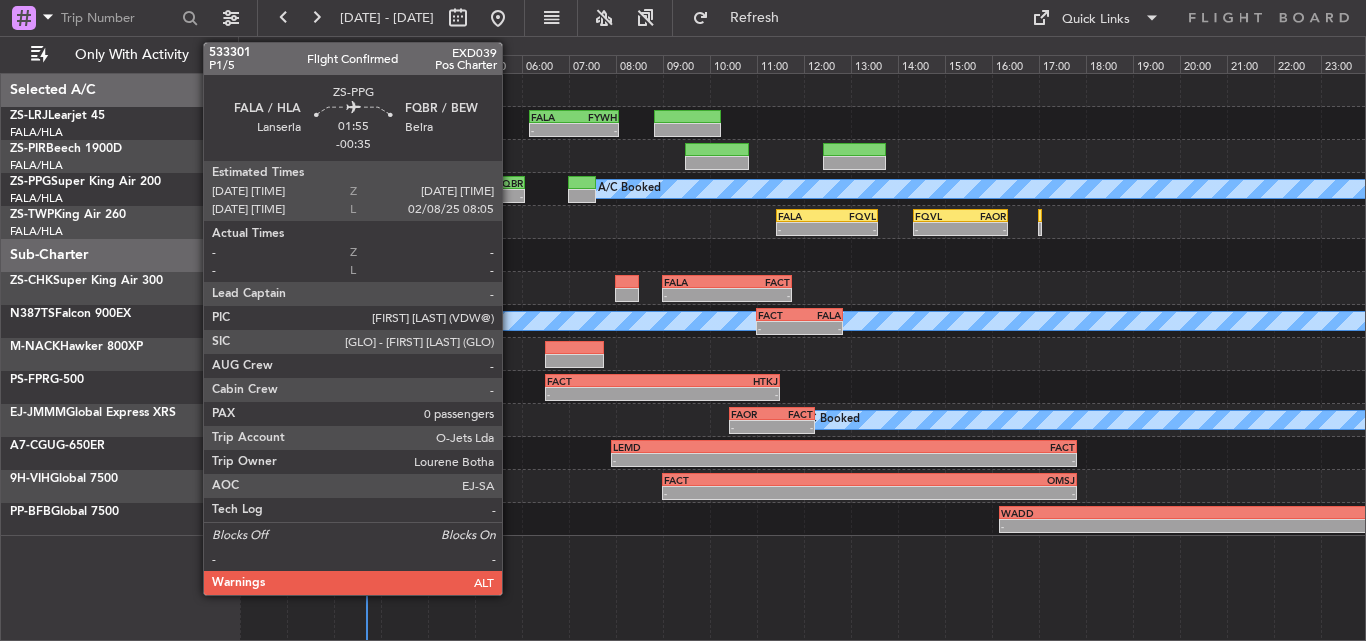 click on "-" 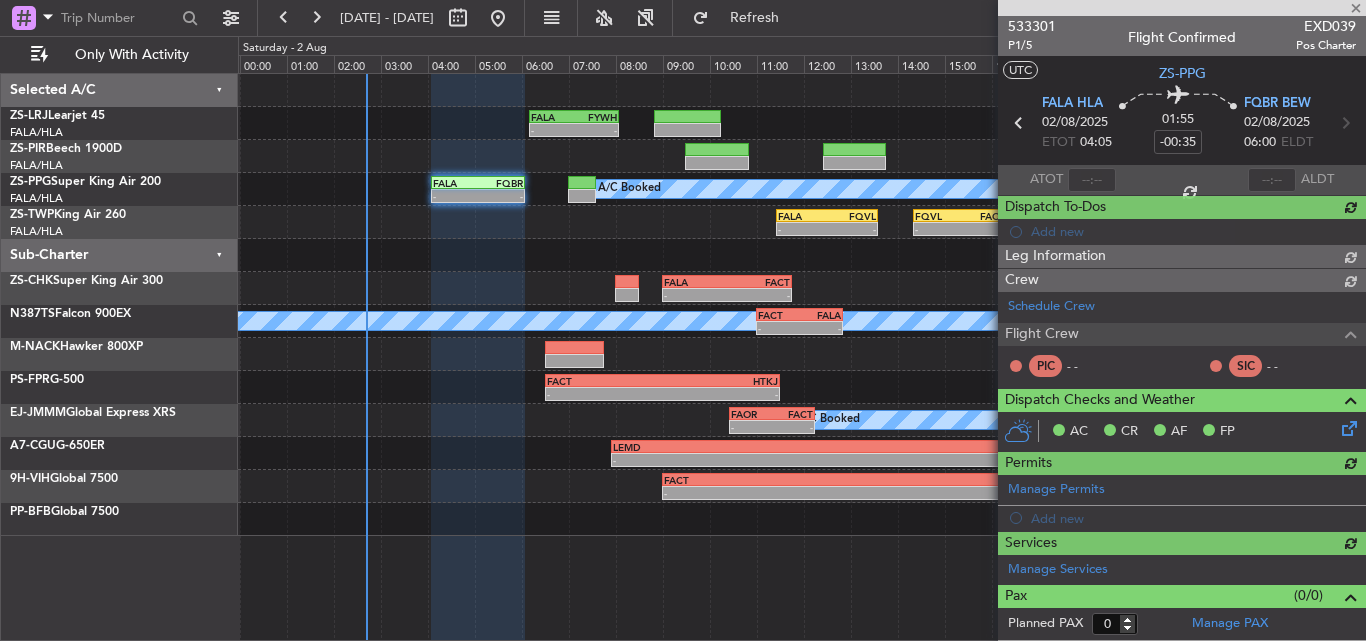 click on "533301" at bounding box center [1032, 26] 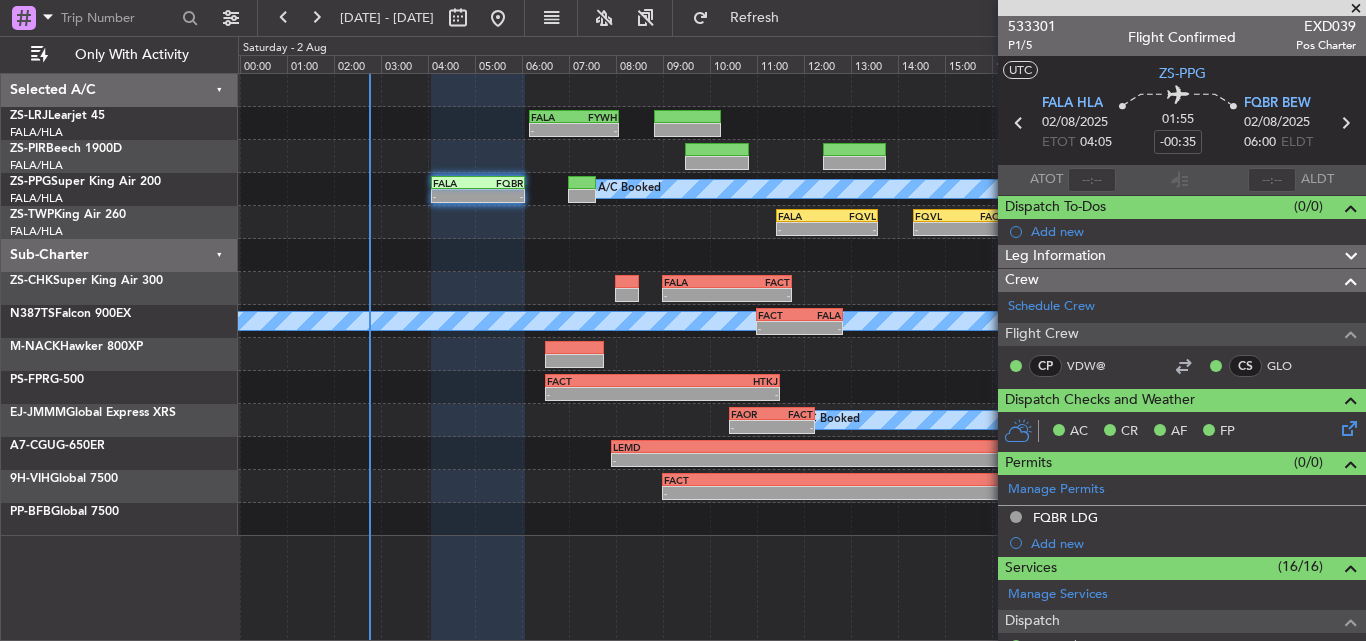 click at bounding box center (1356, 9) 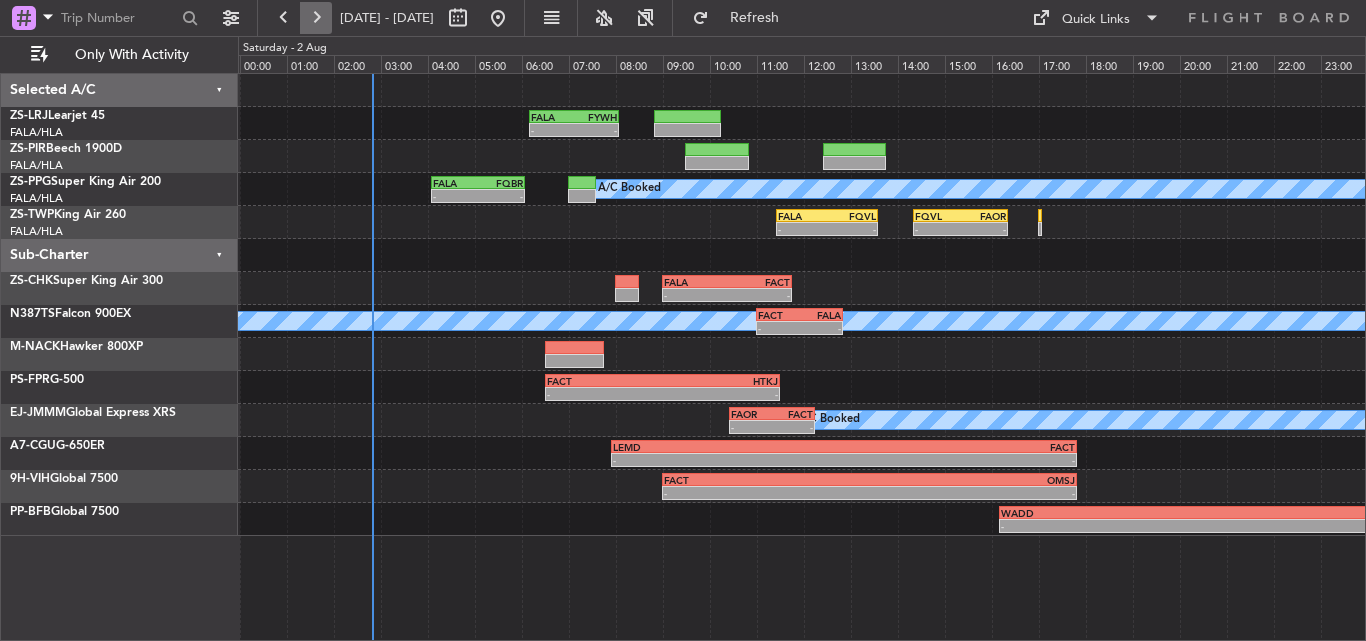 click at bounding box center (316, 18) 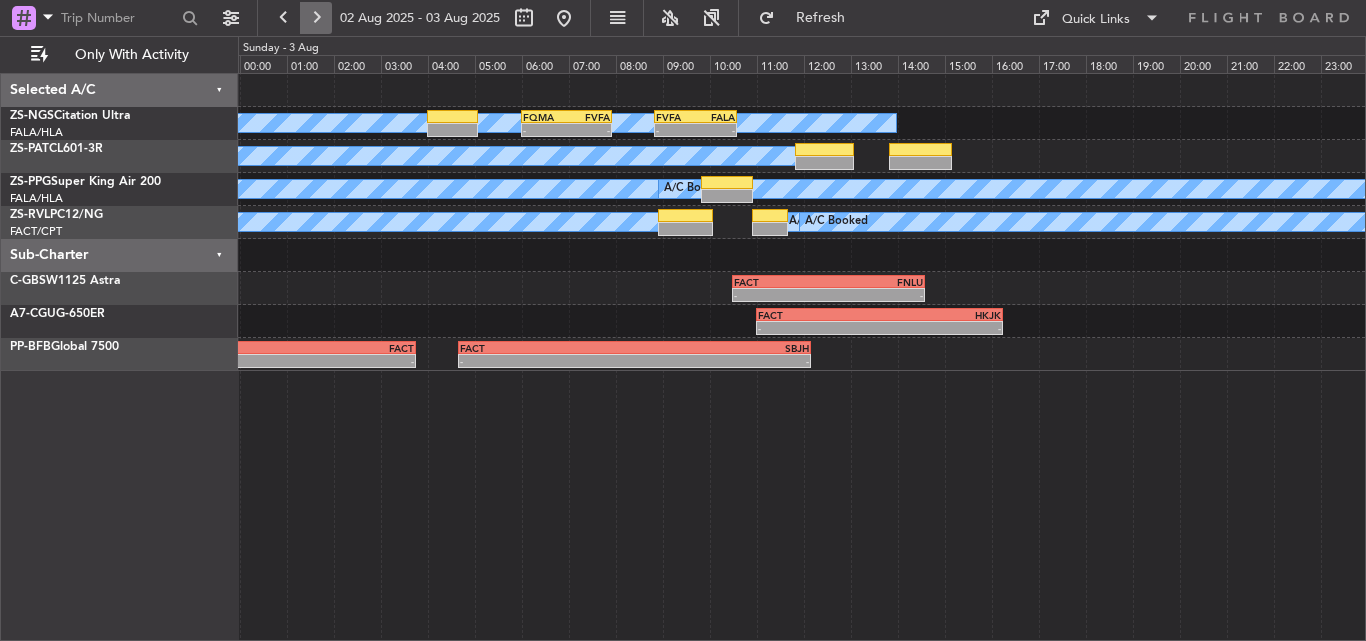 click at bounding box center (316, 18) 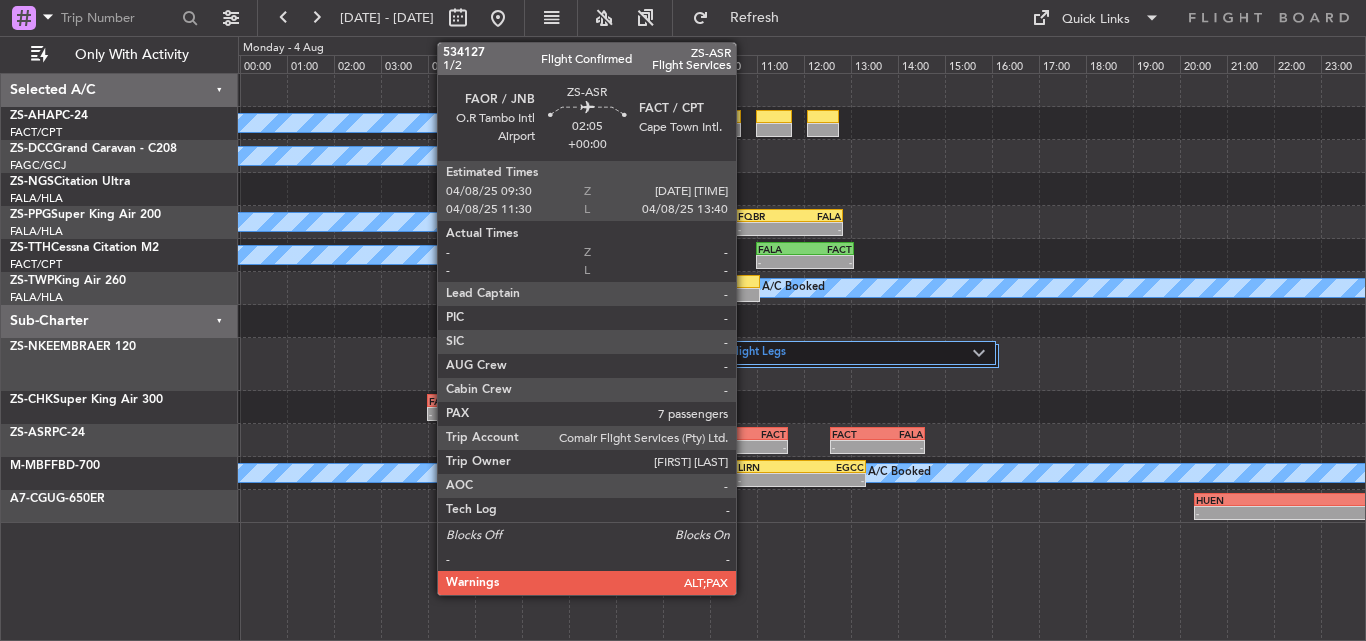 click on "-" 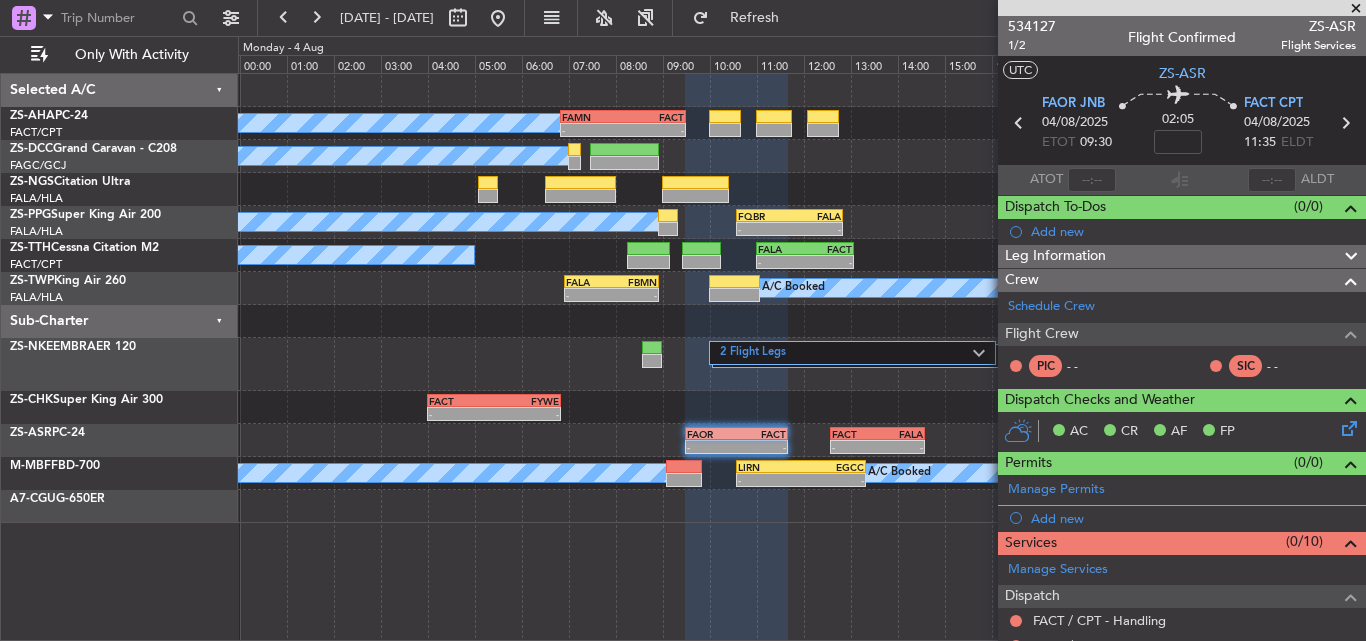 click at bounding box center [1356, 9] 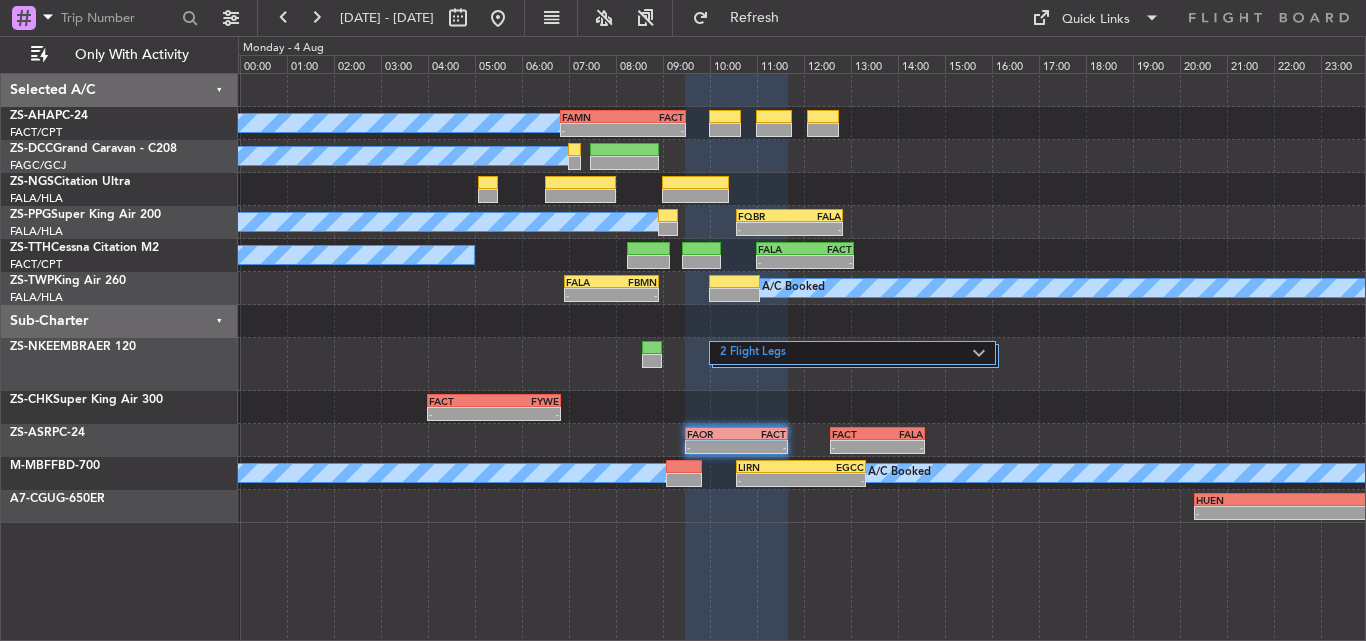 type on "0" 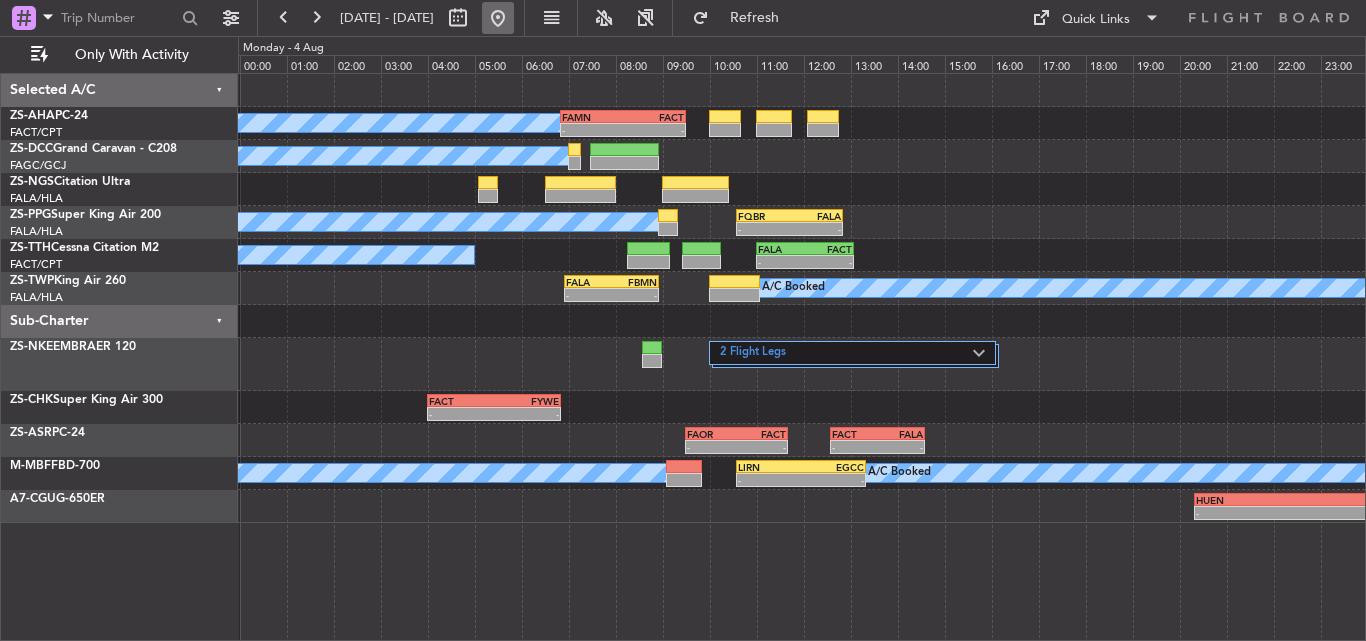 click at bounding box center (498, 18) 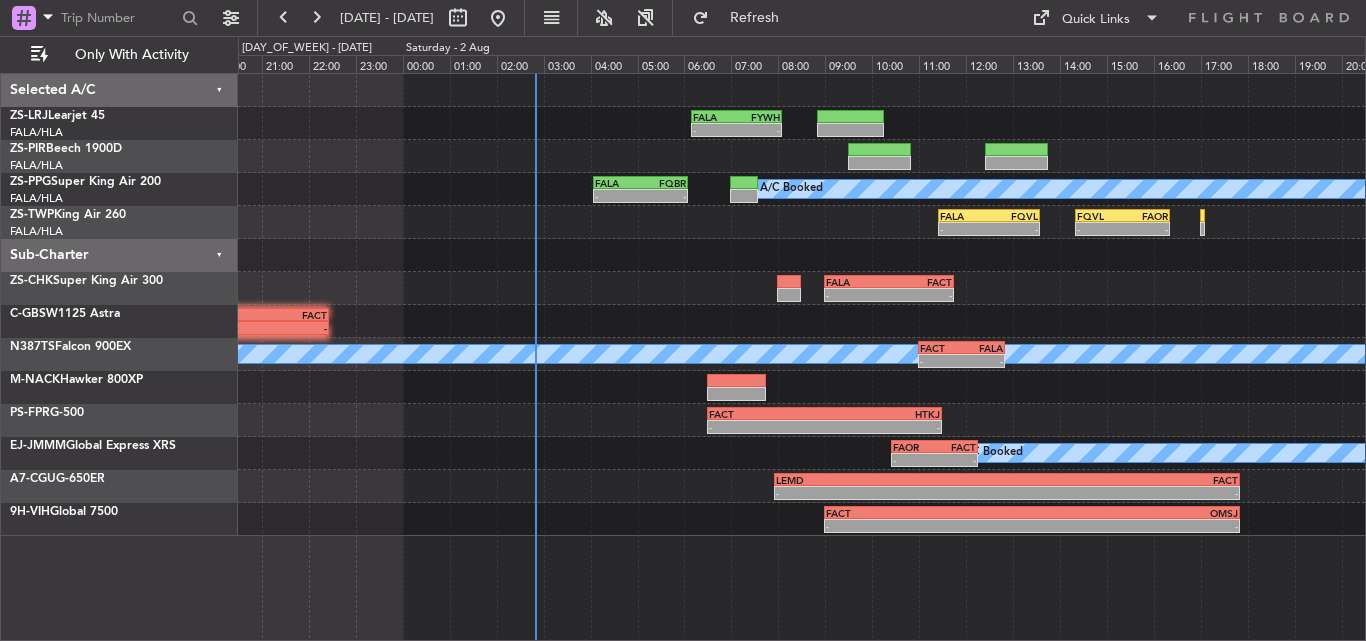 click on "FALA
[TIME] Z
FYWH
[TIME] Z
-
-
A/C Booked
FALA
[TIME] Z
FQBR
[TIME] Z
-
-
FQVL
[TIME] Z
FAOR
[TIME] Z
-
-
FALA
[TIME] Z
FQVL
[TIME] Z
-
-
-
-
FALA
[TIME] Z
FACT
[TIME] Z
FNLU
[TIME] Z
FACT
[TIME] Z
-
-
A/C Booked
FACT
[TIME] Z" 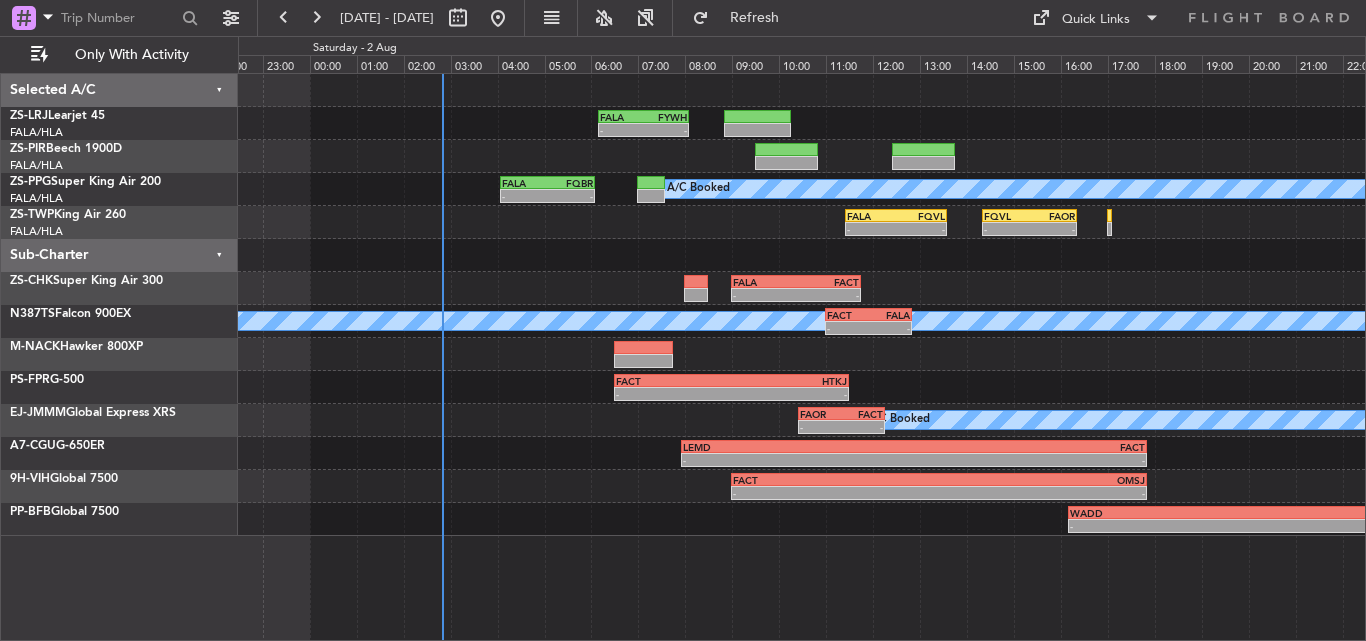 type 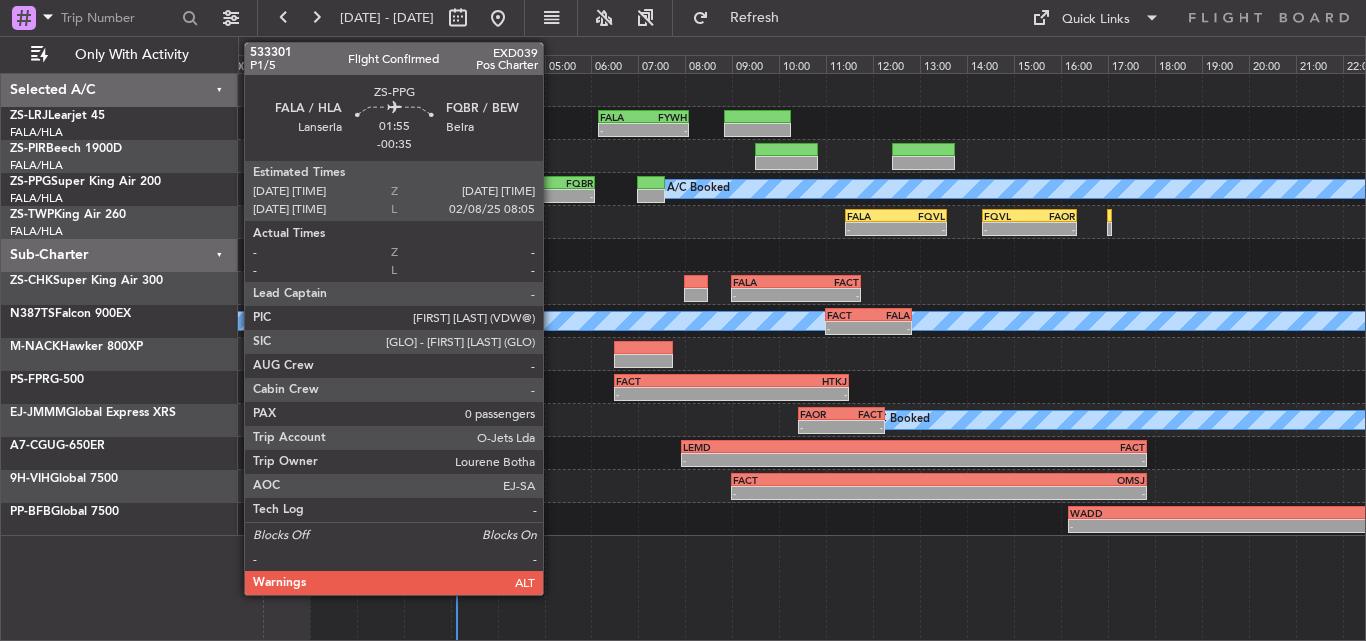 click on "FQBR" 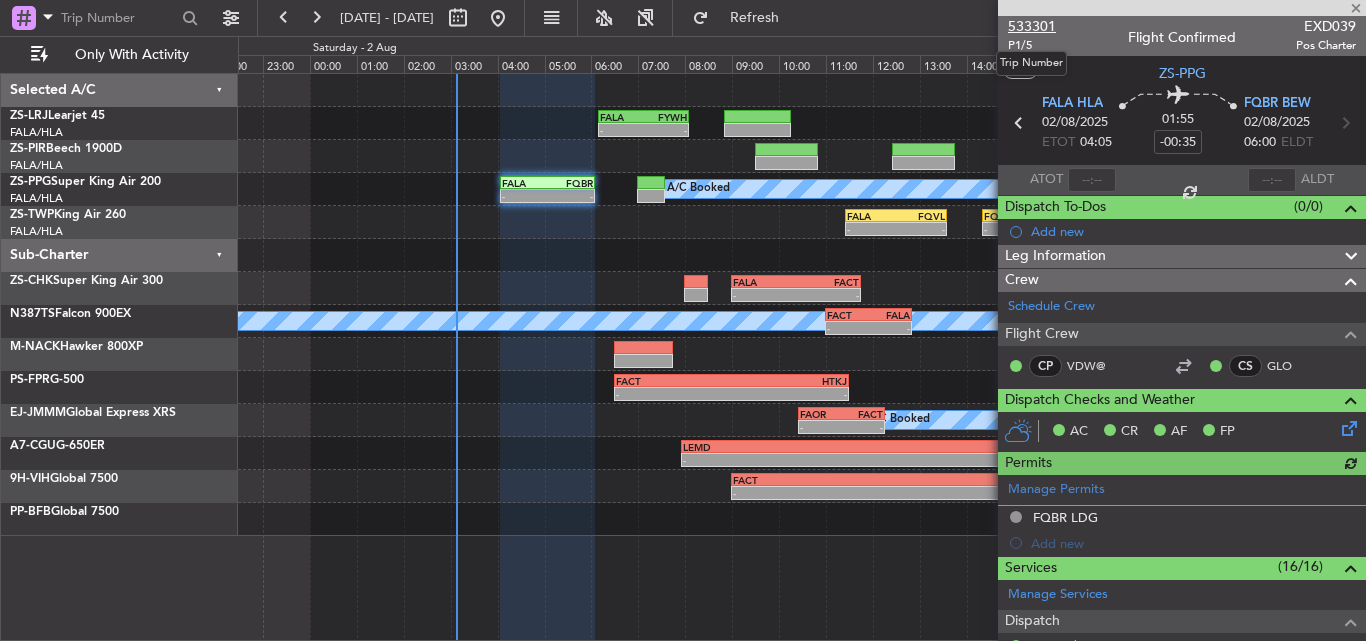 click on "533301" at bounding box center [1032, 26] 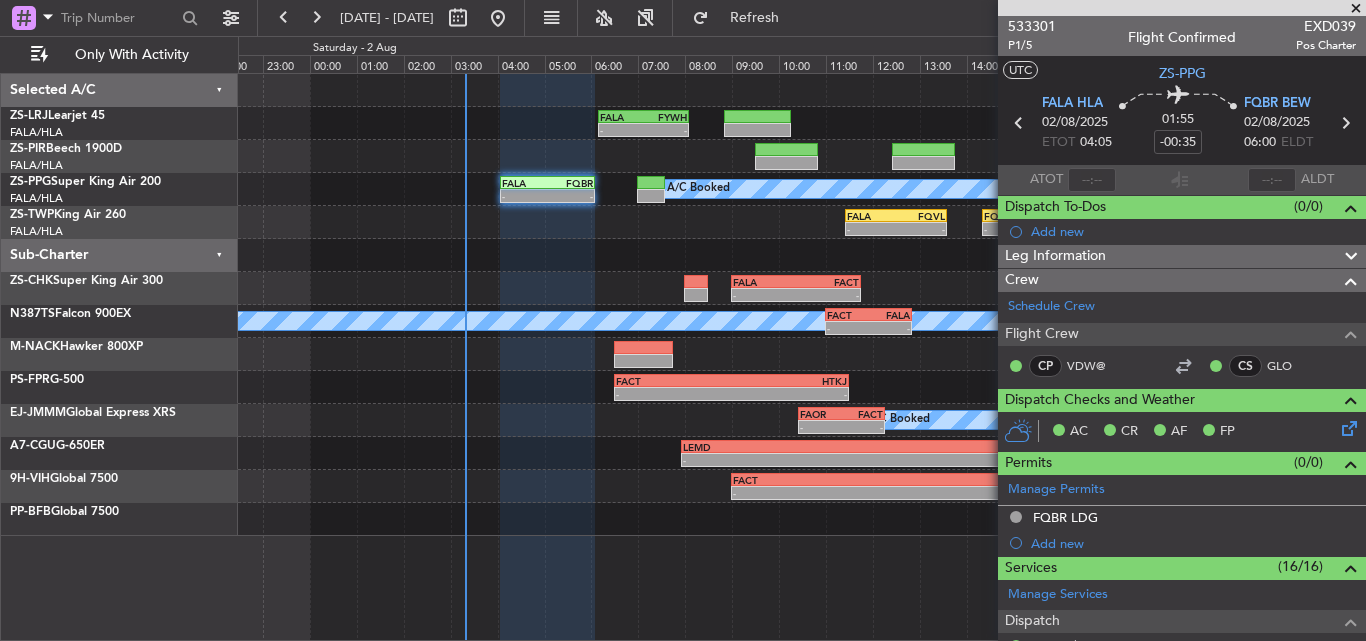 click at bounding box center [1356, 9] 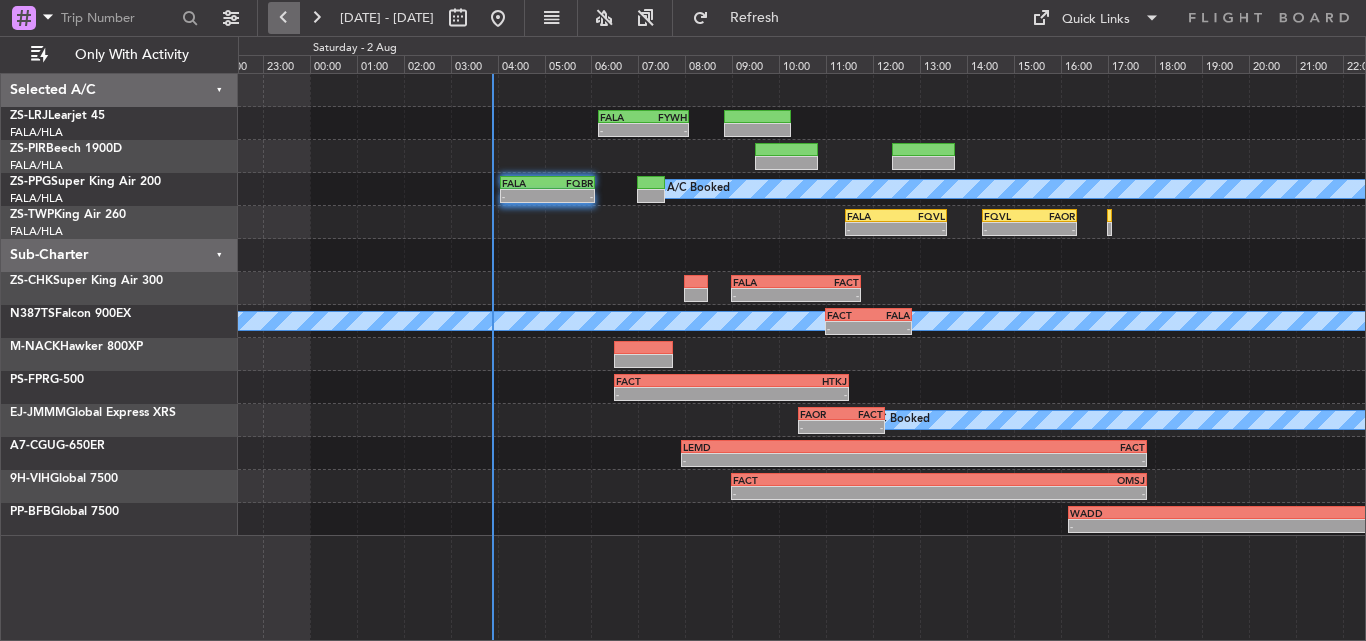 click at bounding box center [284, 18] 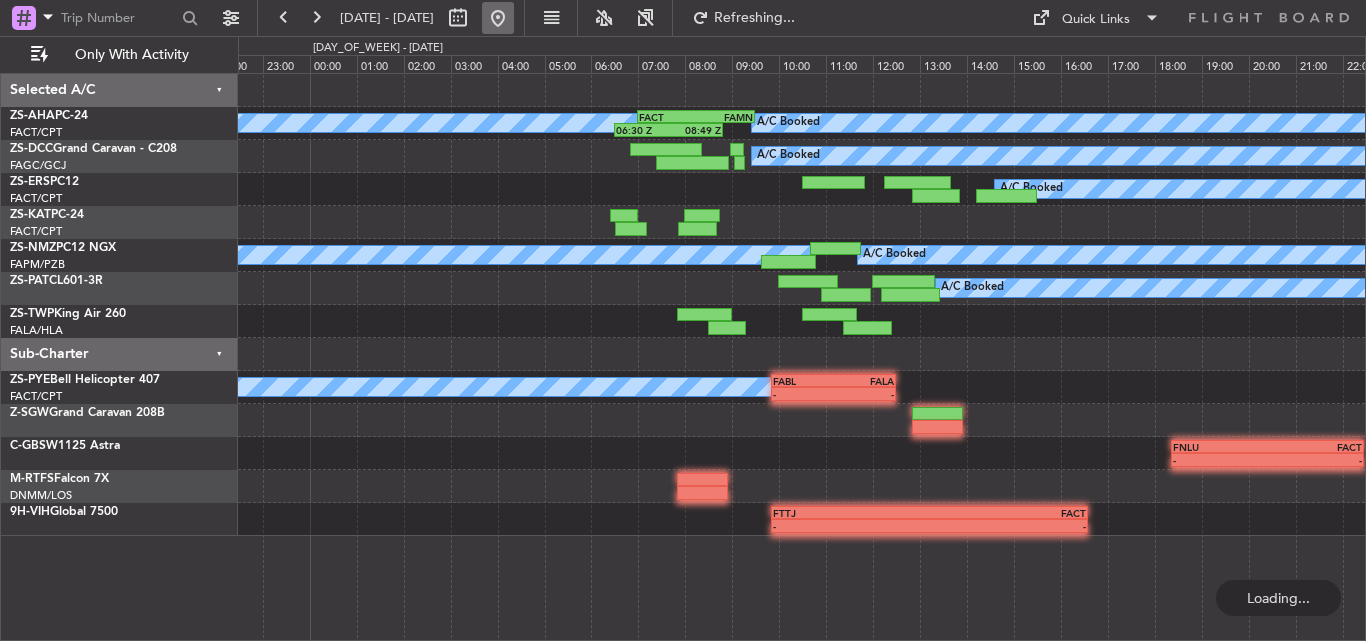 click at bounding box center [498, 18] 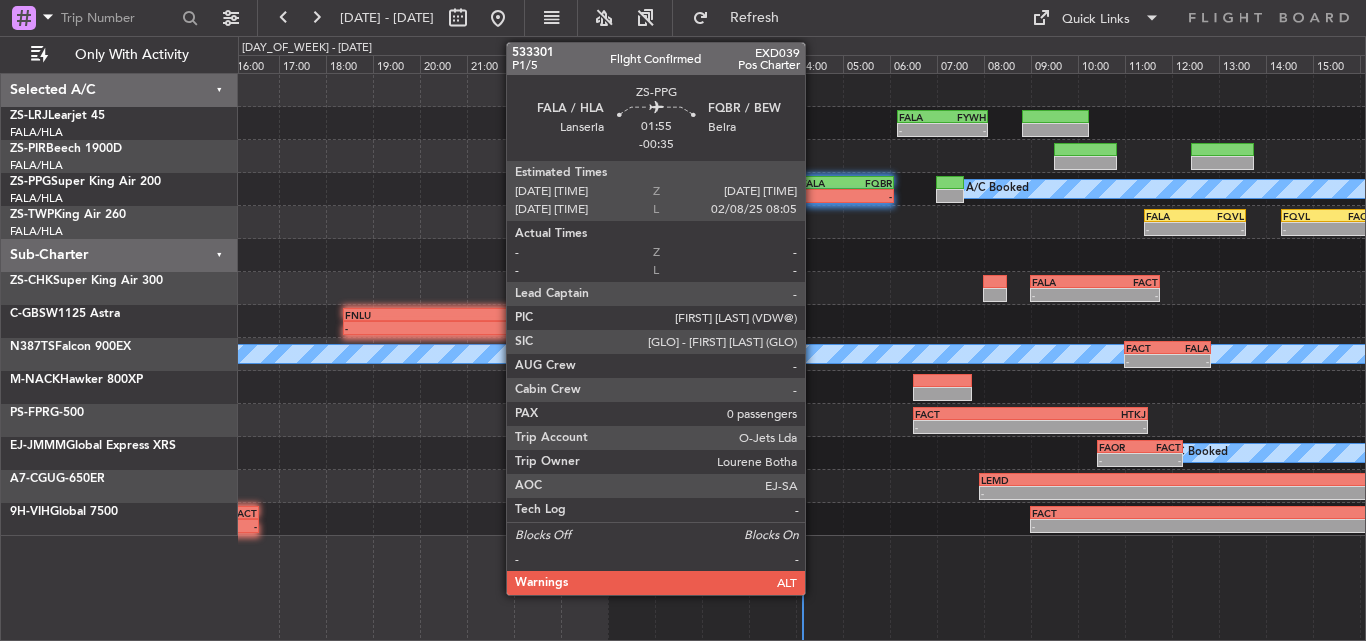 click on "FALA" 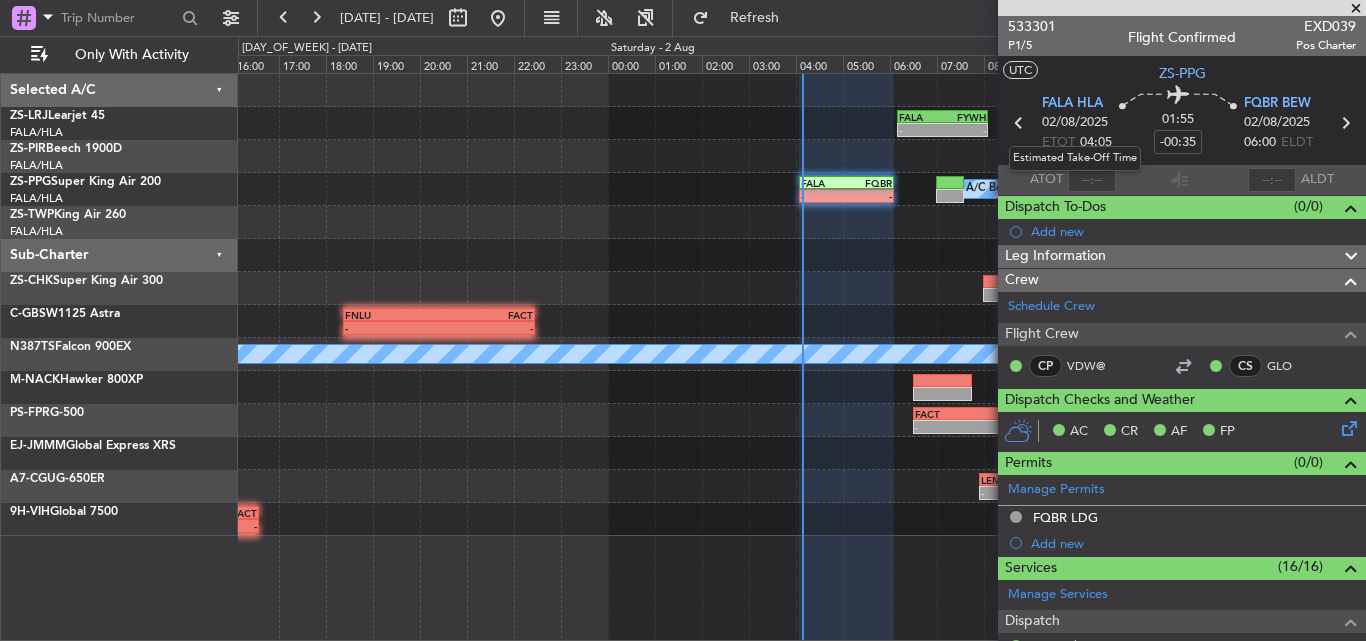click on "Estimated Take-Off Time" at bounding box center (1075, 158) 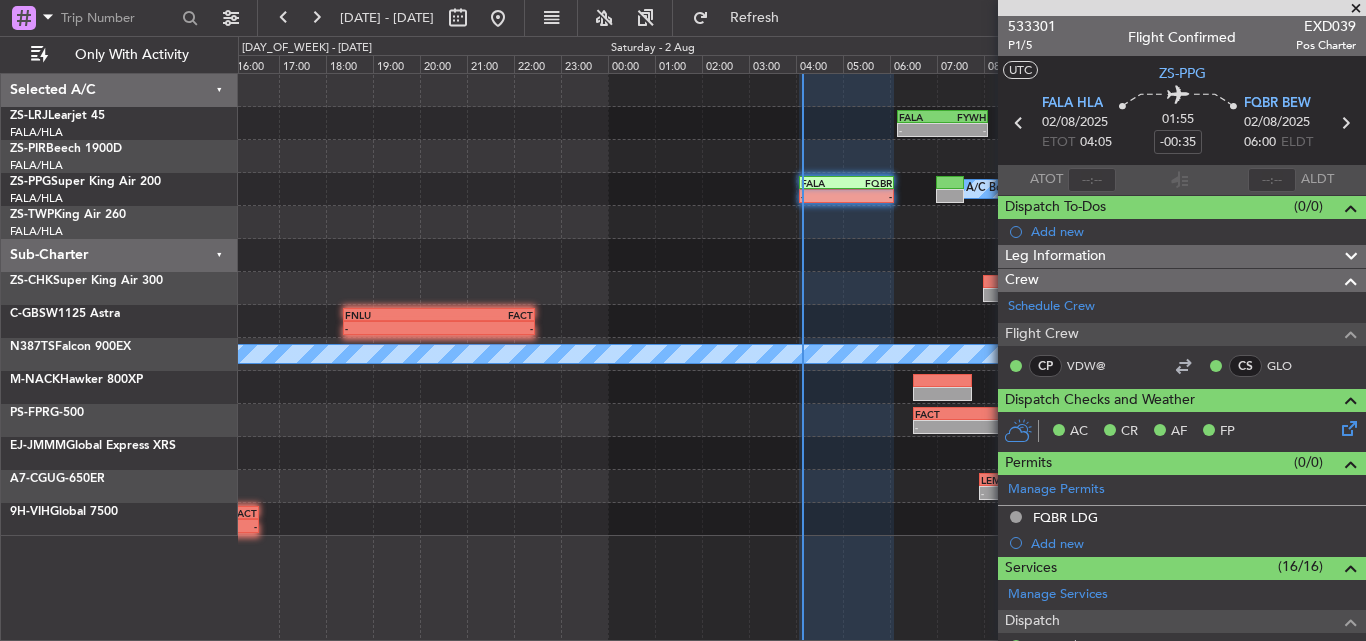 click on "Estimated Take-Off Time" at bounding box center (1093, 178) 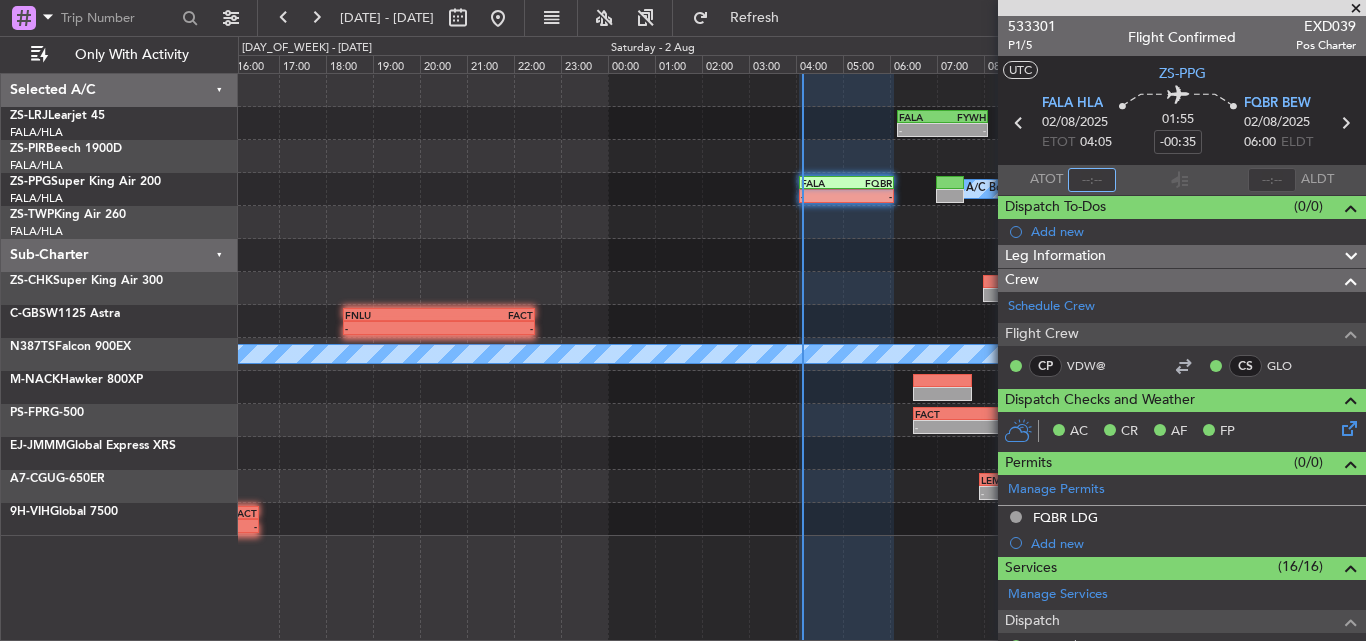 click at bounding box center (1092, 180) 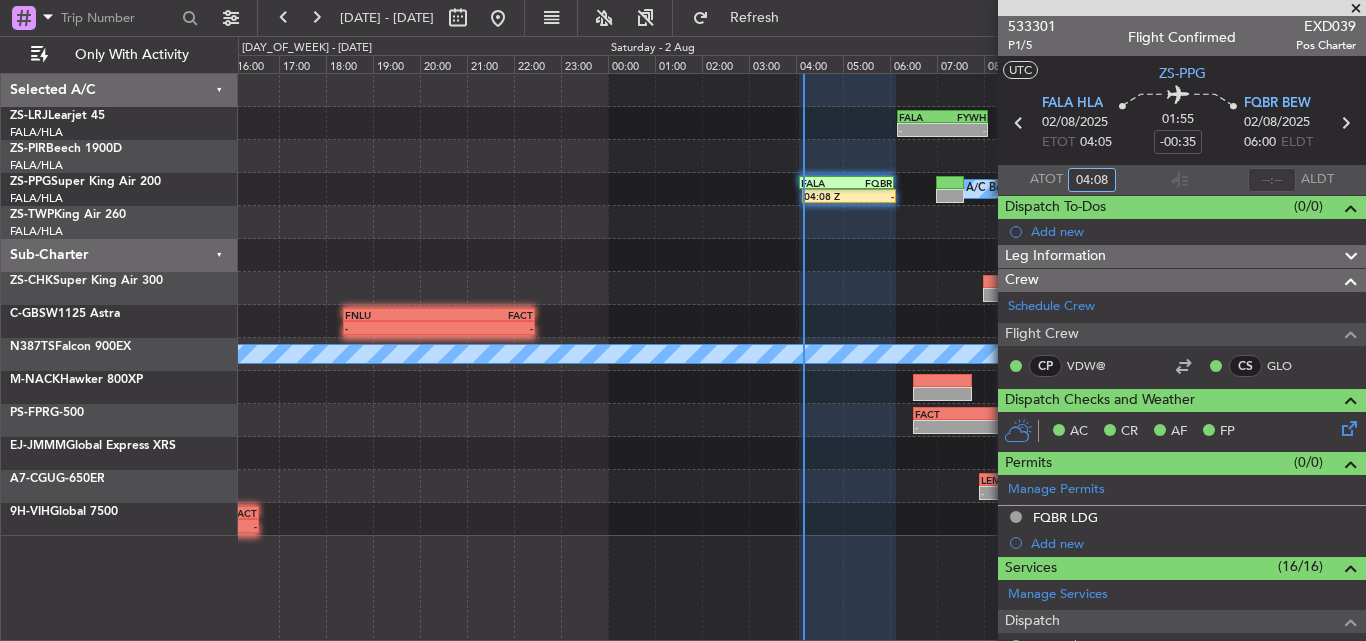 type on "04:08" 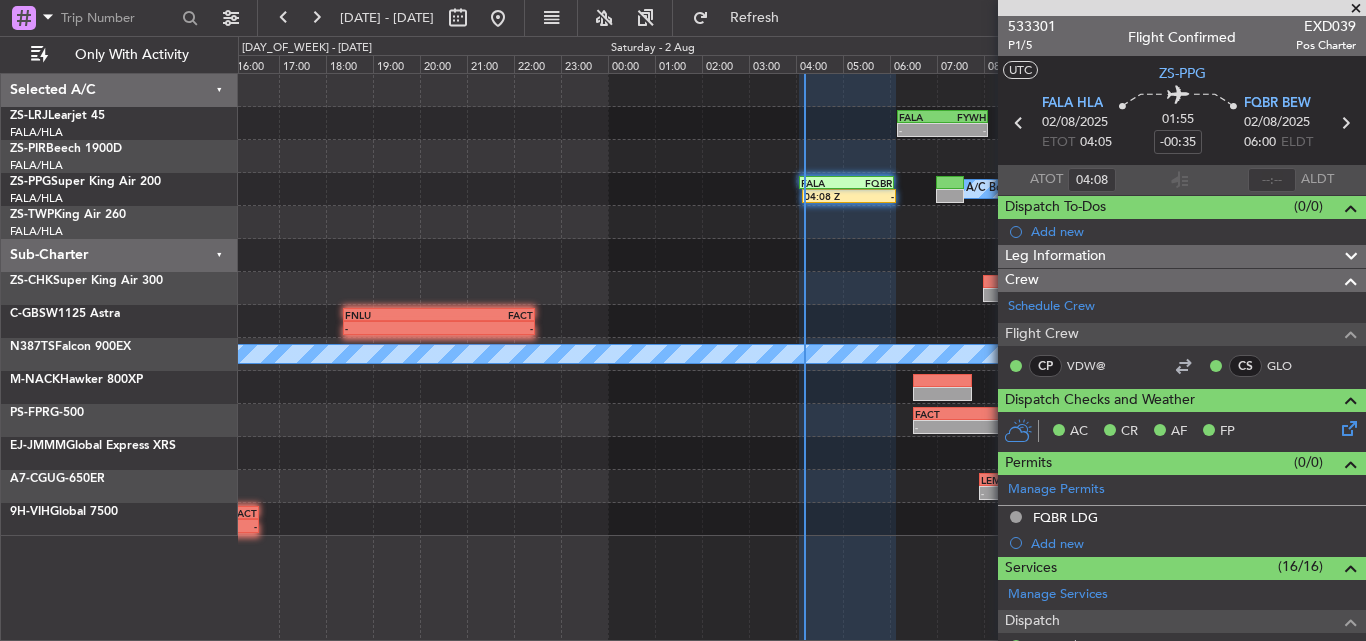 click at bounding box center [1356, 9] 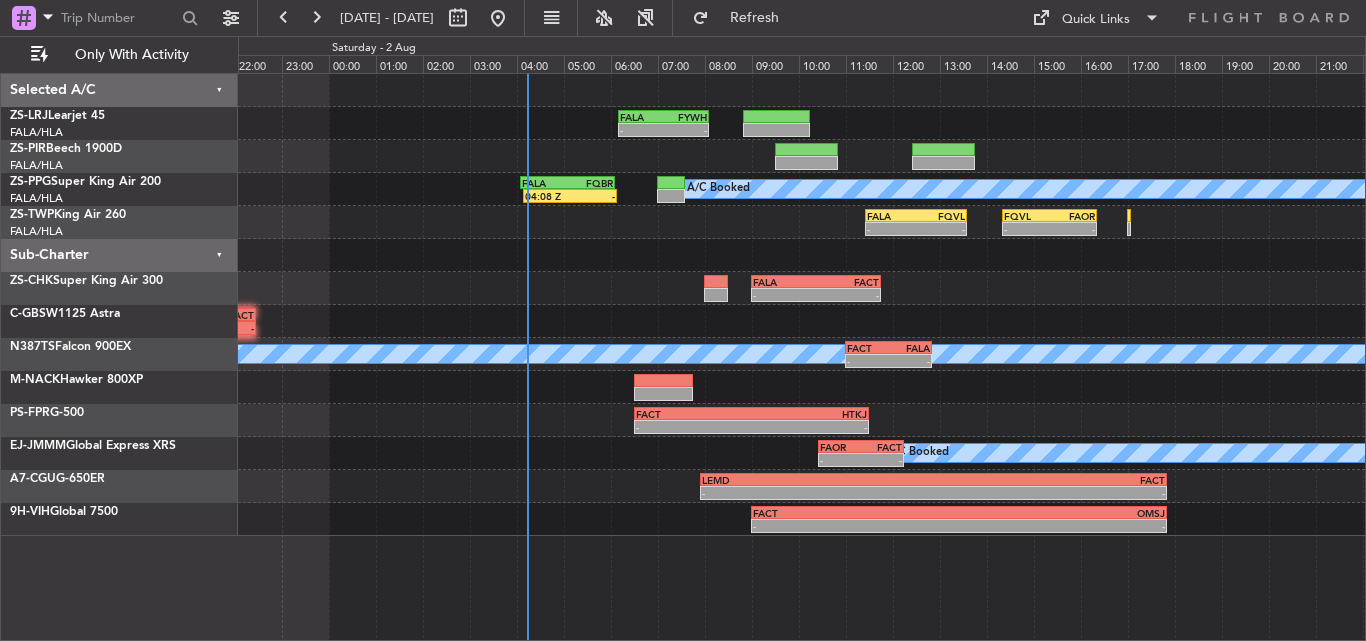 click on "-
-
FALA
[TIME] Z
FYWH
[TIME] Z
A/C Booked
[TIME] Z
-
FALA
[TIME] Z
FQBR
[TIME] Z
-
-
FALA
[TIME] Z
FQVL
[TIME] Z
-
-
-
-
FQVL
[TIME] Z
FAOR
[TIME] Z
-
-
FALA
[TIME] Z
FACT
[TIME] Z
-
-
FNLU
[TIME] Z
FACT
[TIME] Z
-" 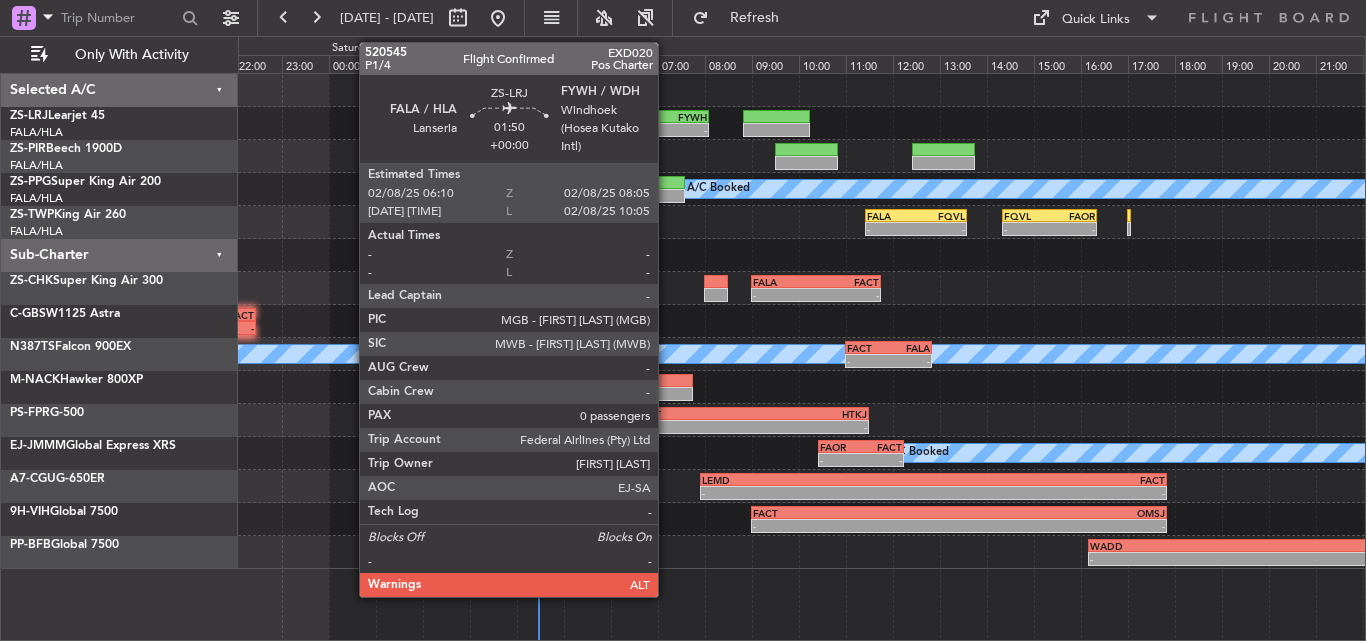 click on "FYWH" 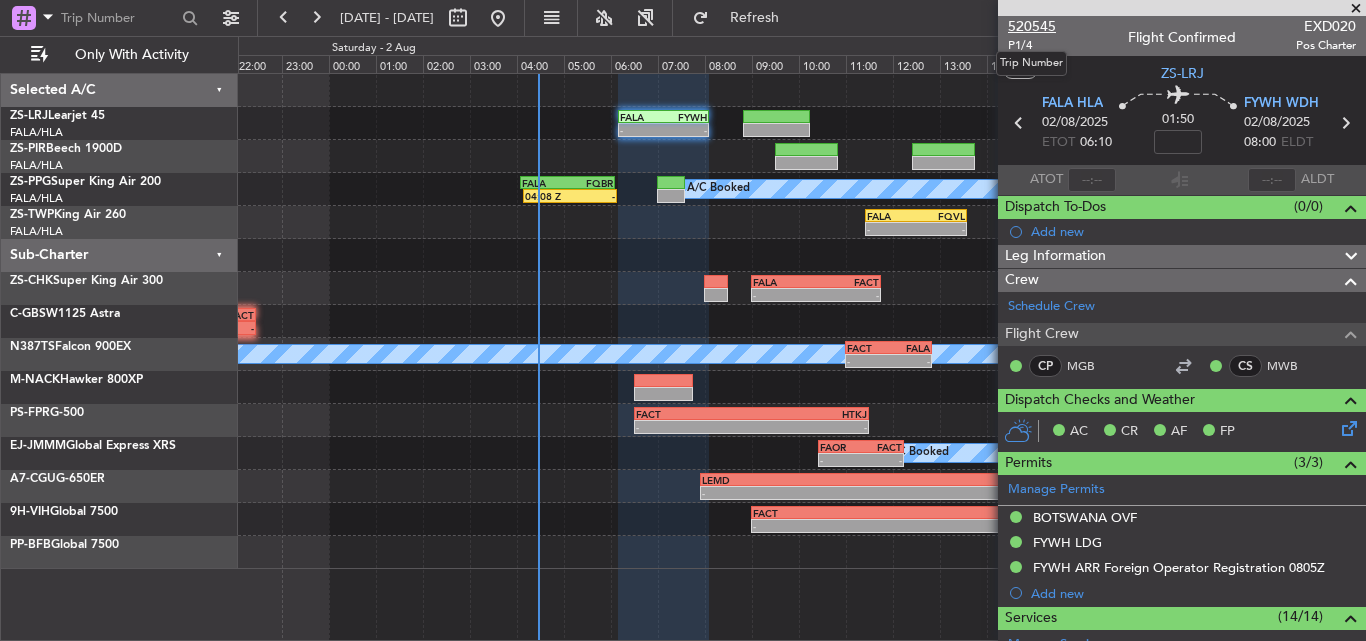click on "520545" at bounding box center (1032, 26) 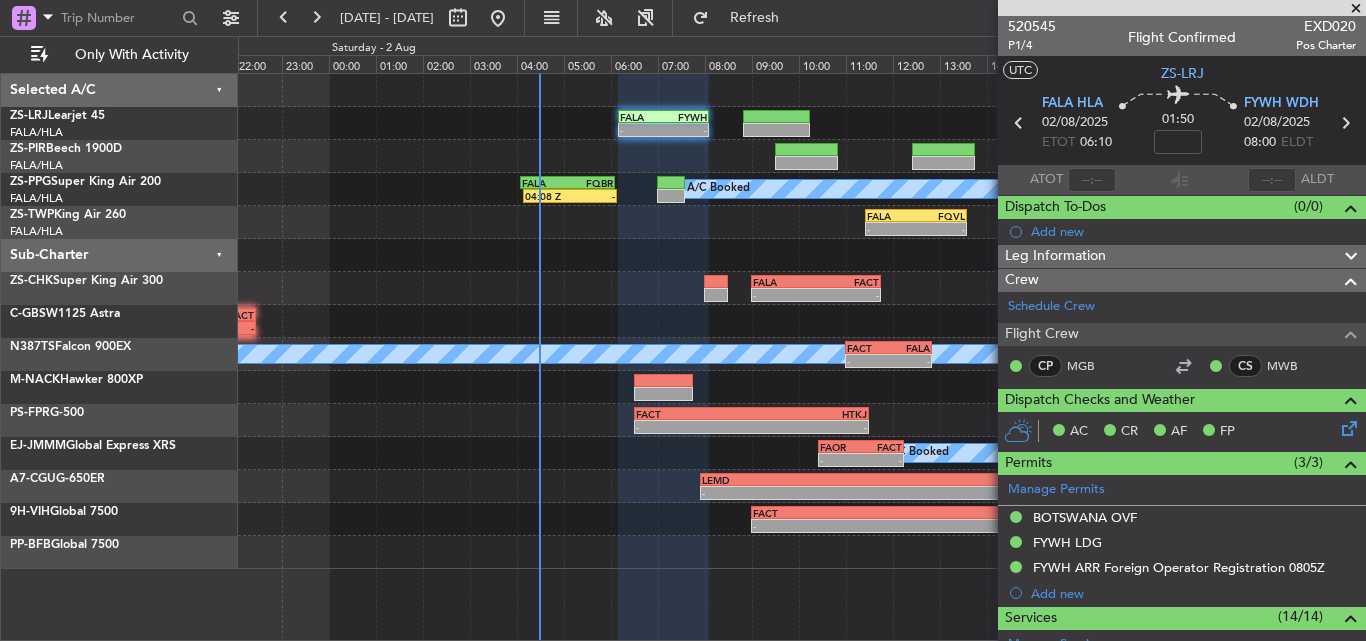 click at bounding box center (1356, 9) 